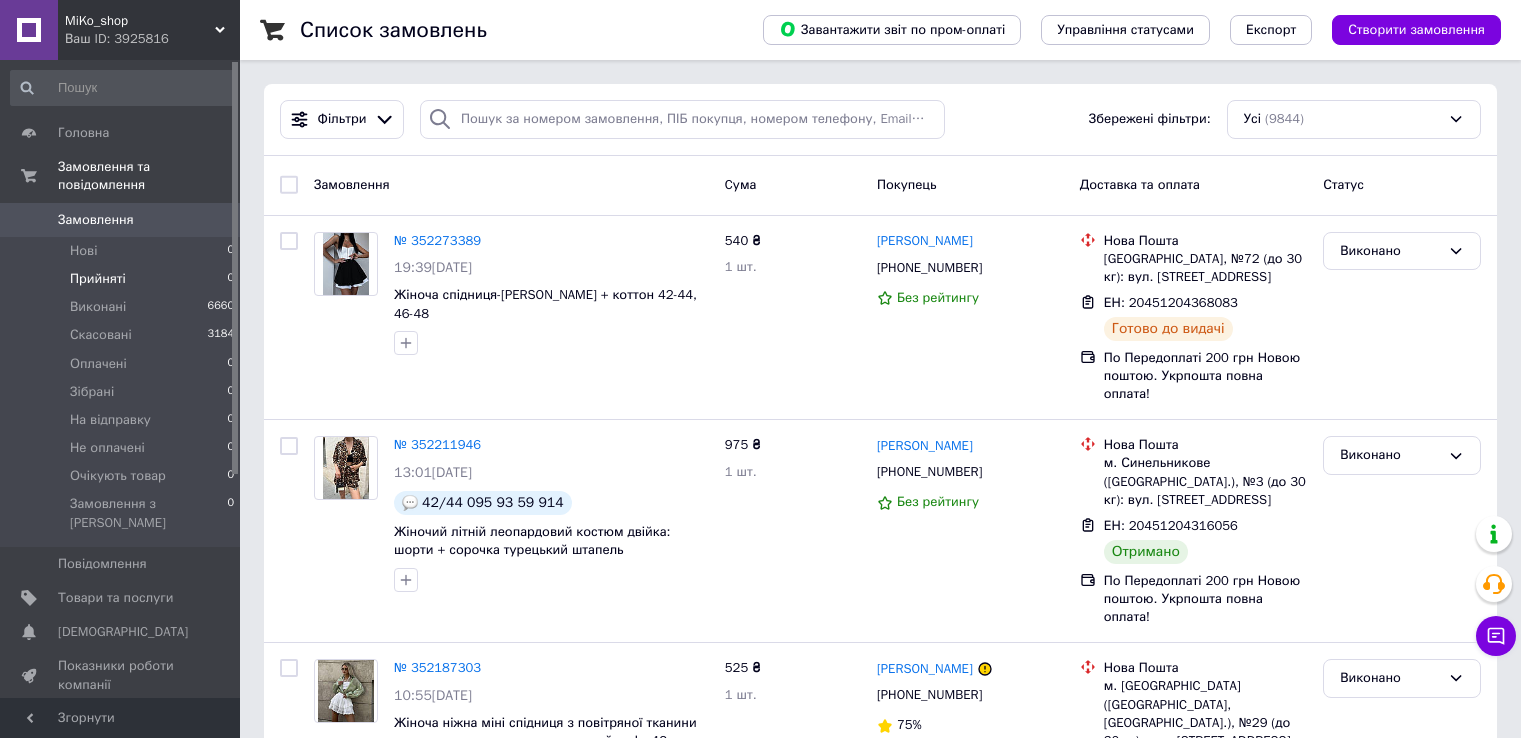 scroll, scrollTop: 0, scrollLeft: 0, axis: both 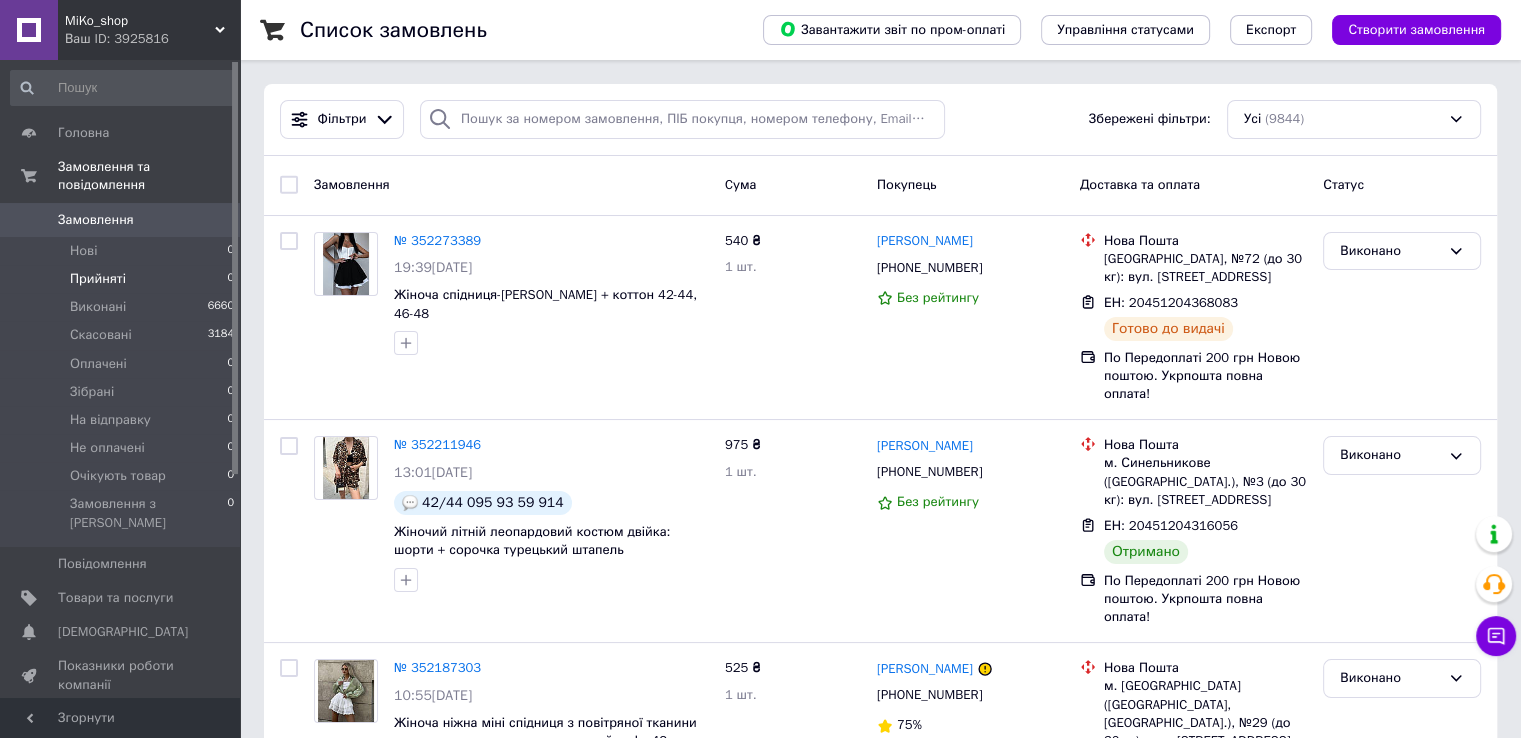 click on "Прийняті 0" at bounding box center (123, 279) 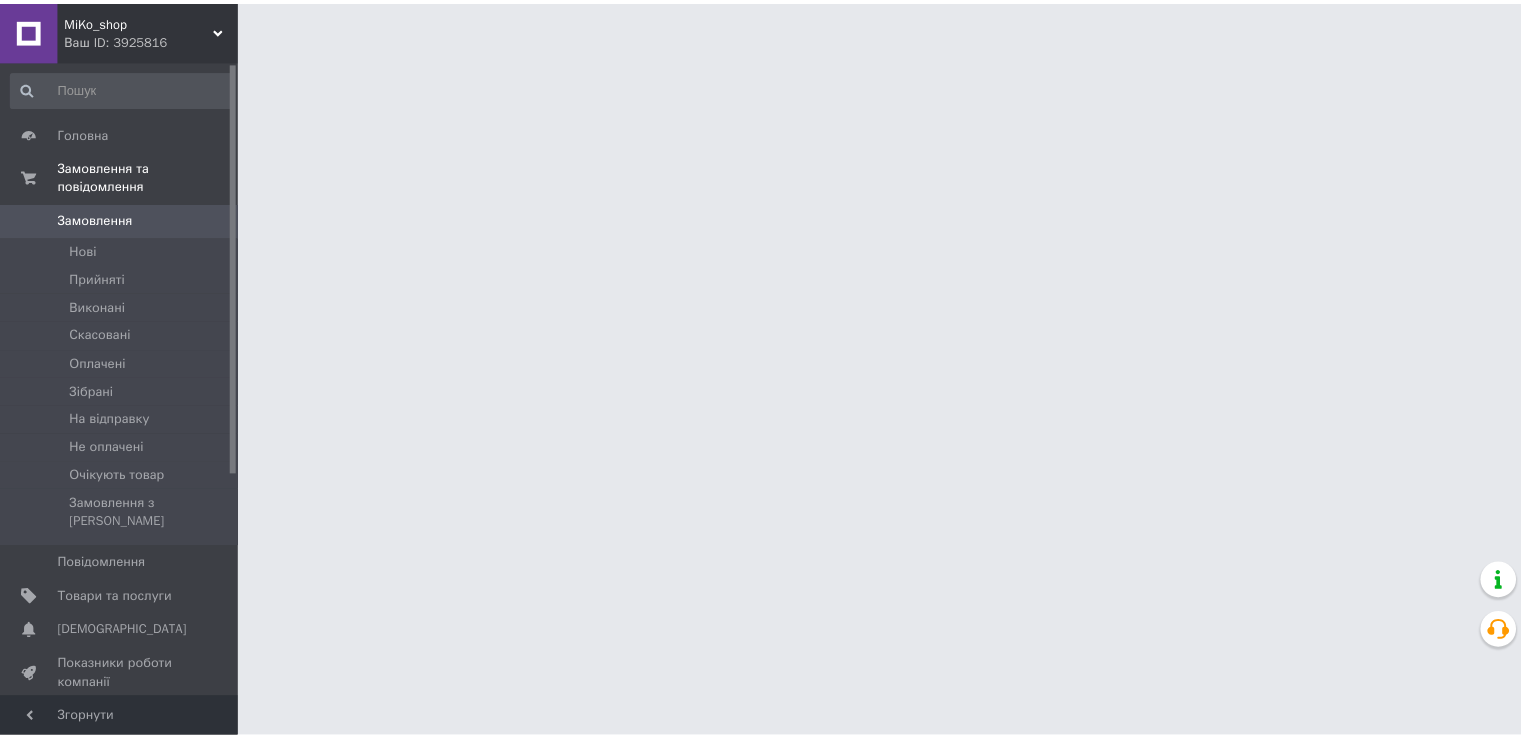 scroll, scrollTop: 0, scrollLeft: 0, axis: both 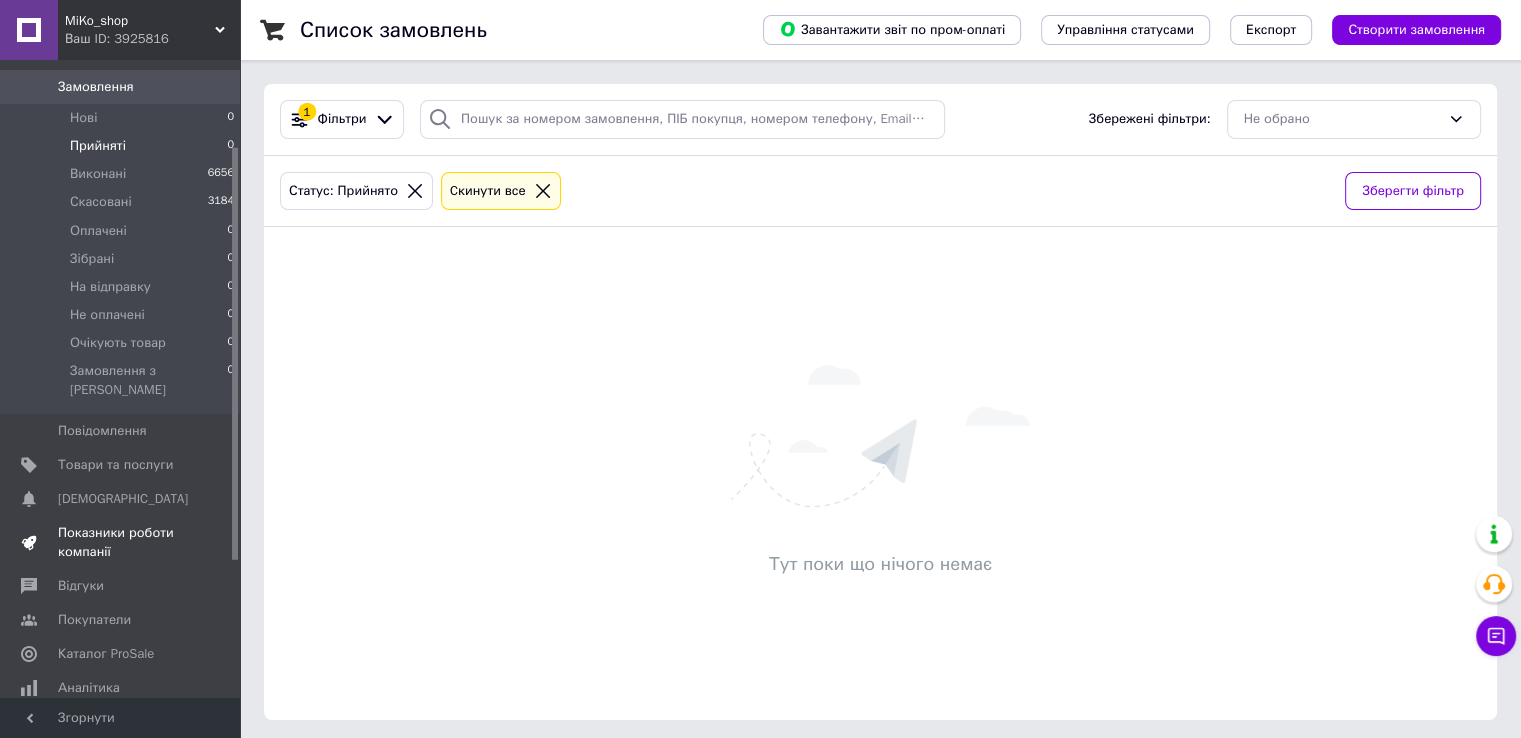 click on "Показники роботи компанії" at bounding box center (123, 542) 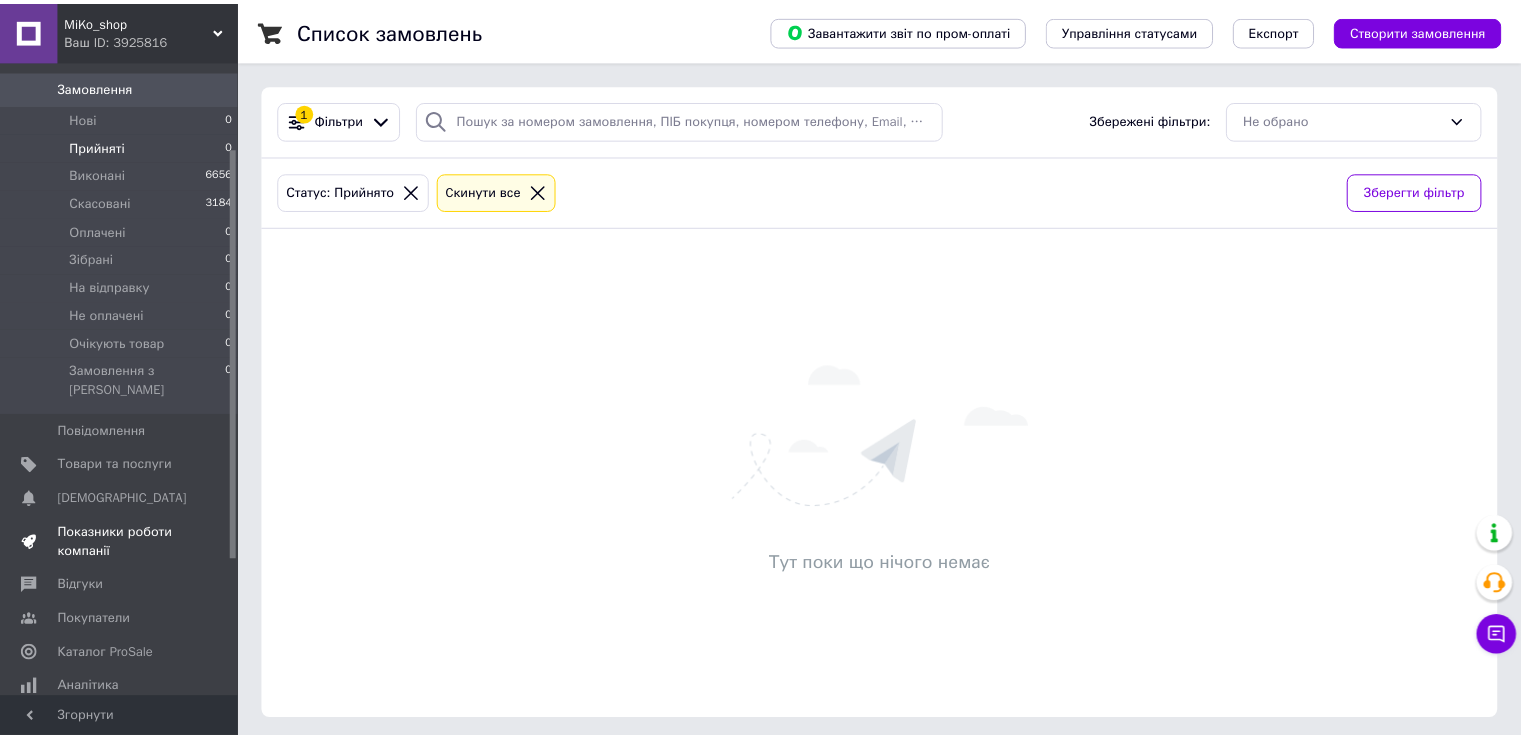 scroll, scrollTop: 3, scrollLeft: 0, axis: vertical 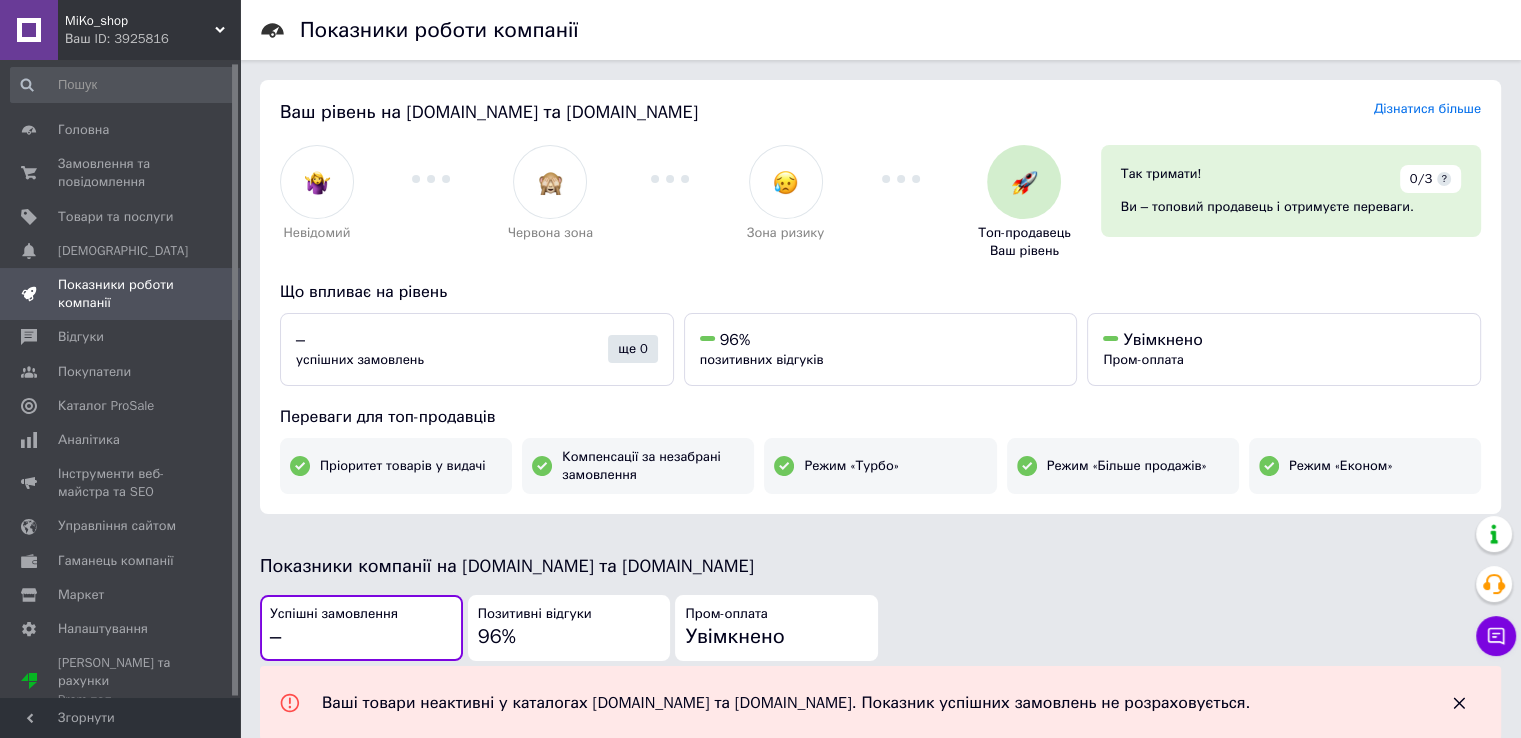 click on "96%" at bounding box center (497, 636) 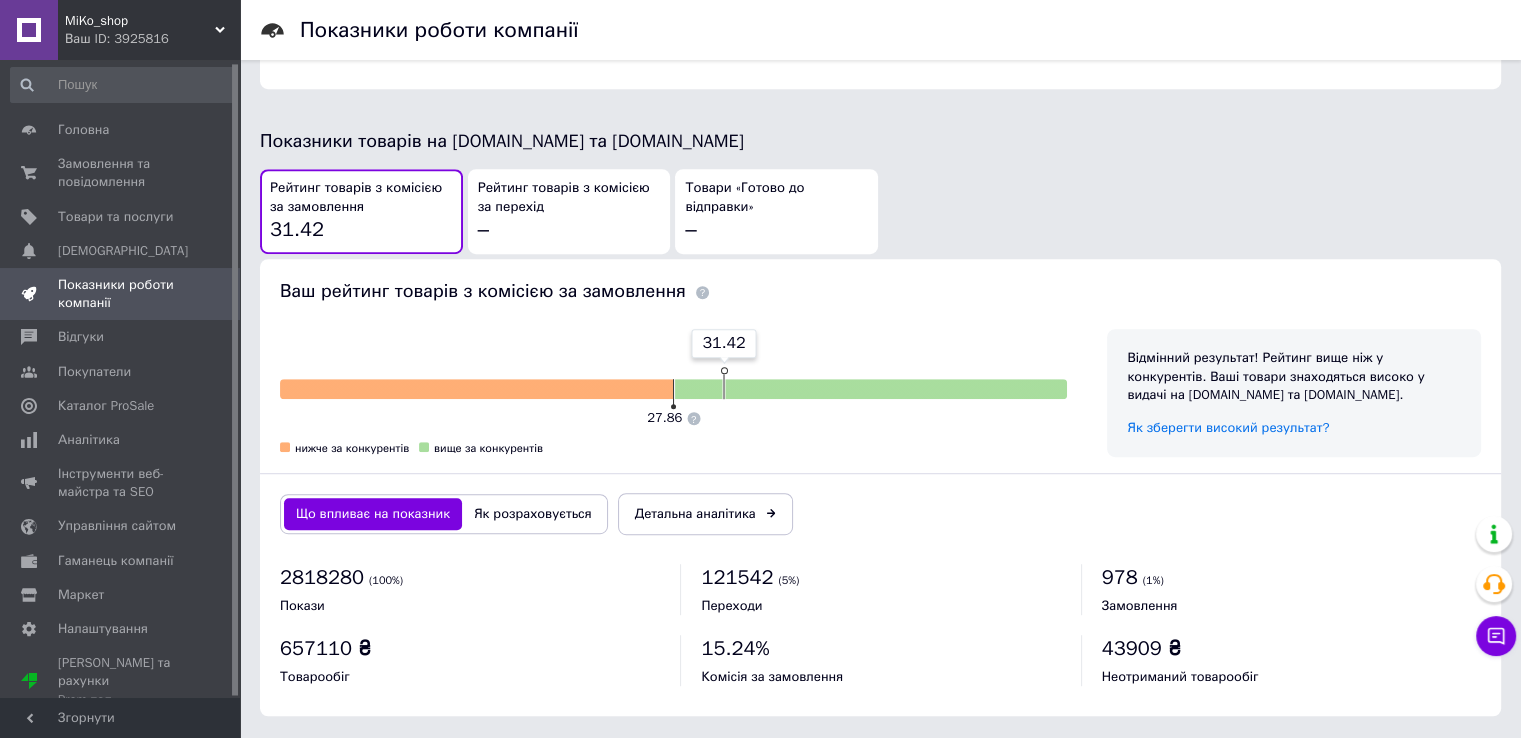 scroll, scrollTop: 1111, scrollLeft: 0, axis: vertical 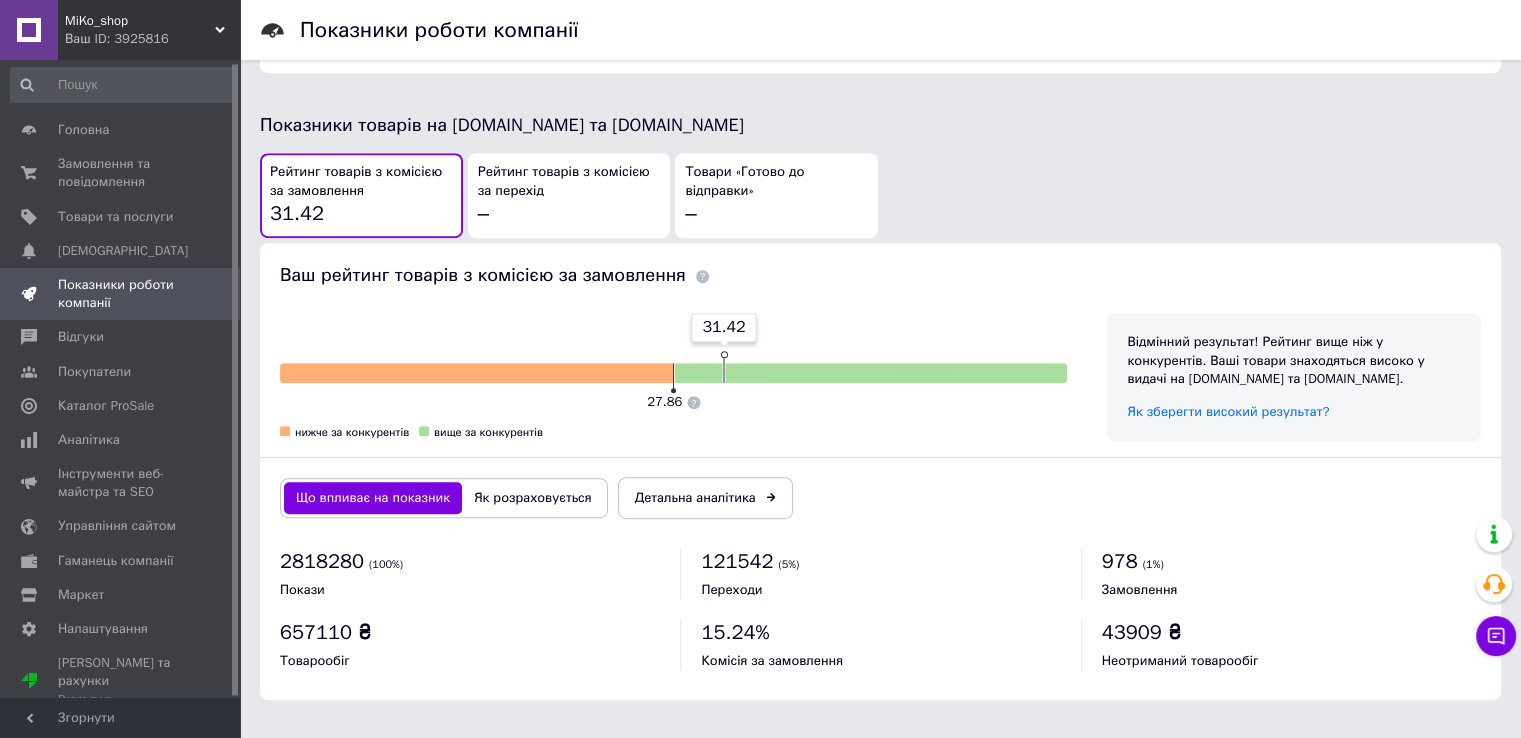 click on "Як розраховується" at bounding box center [533, 498] 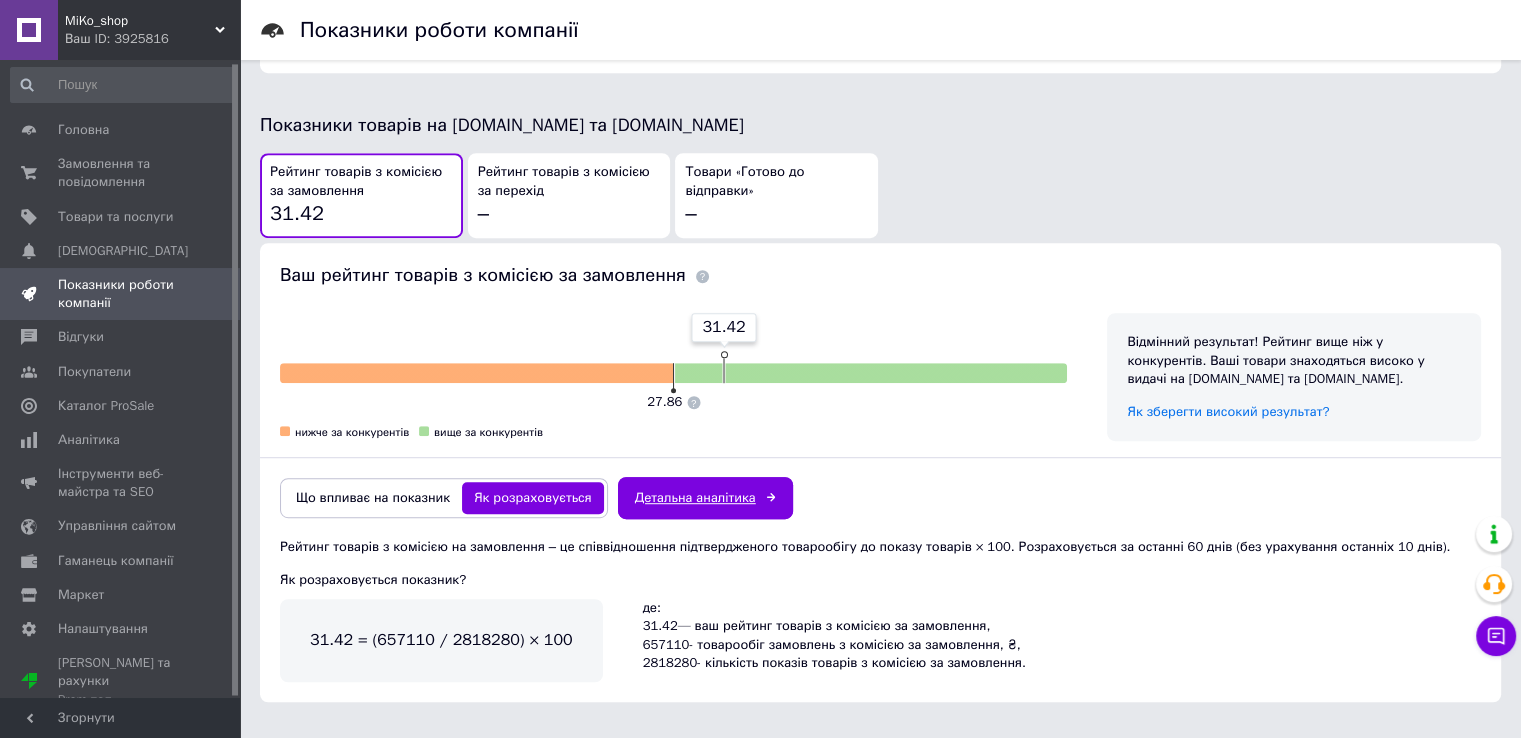 click on "Детальна аналітика" at bounding box center (705, 498) 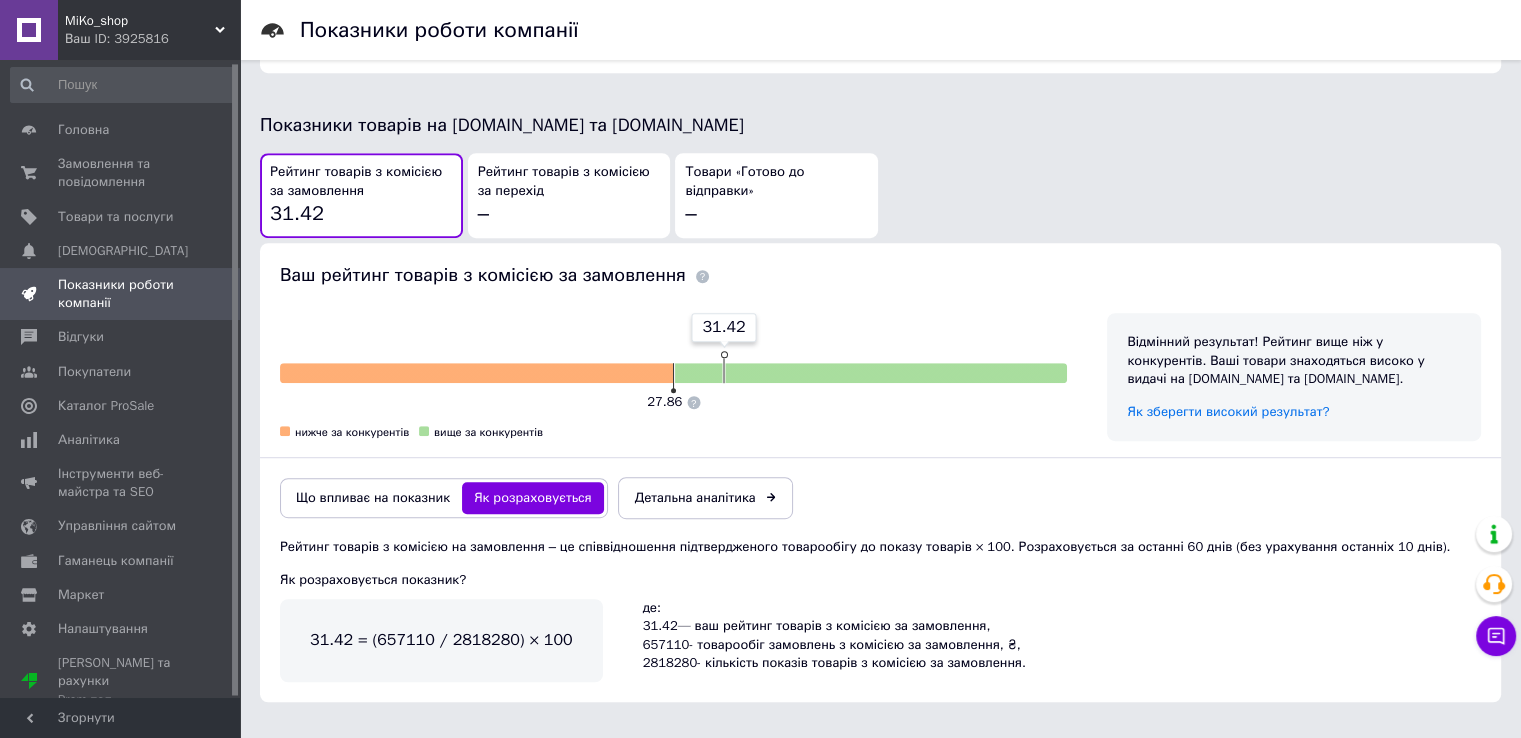 scroll, scrollTop: 1112, scrollLeft: 0, axis: vertical 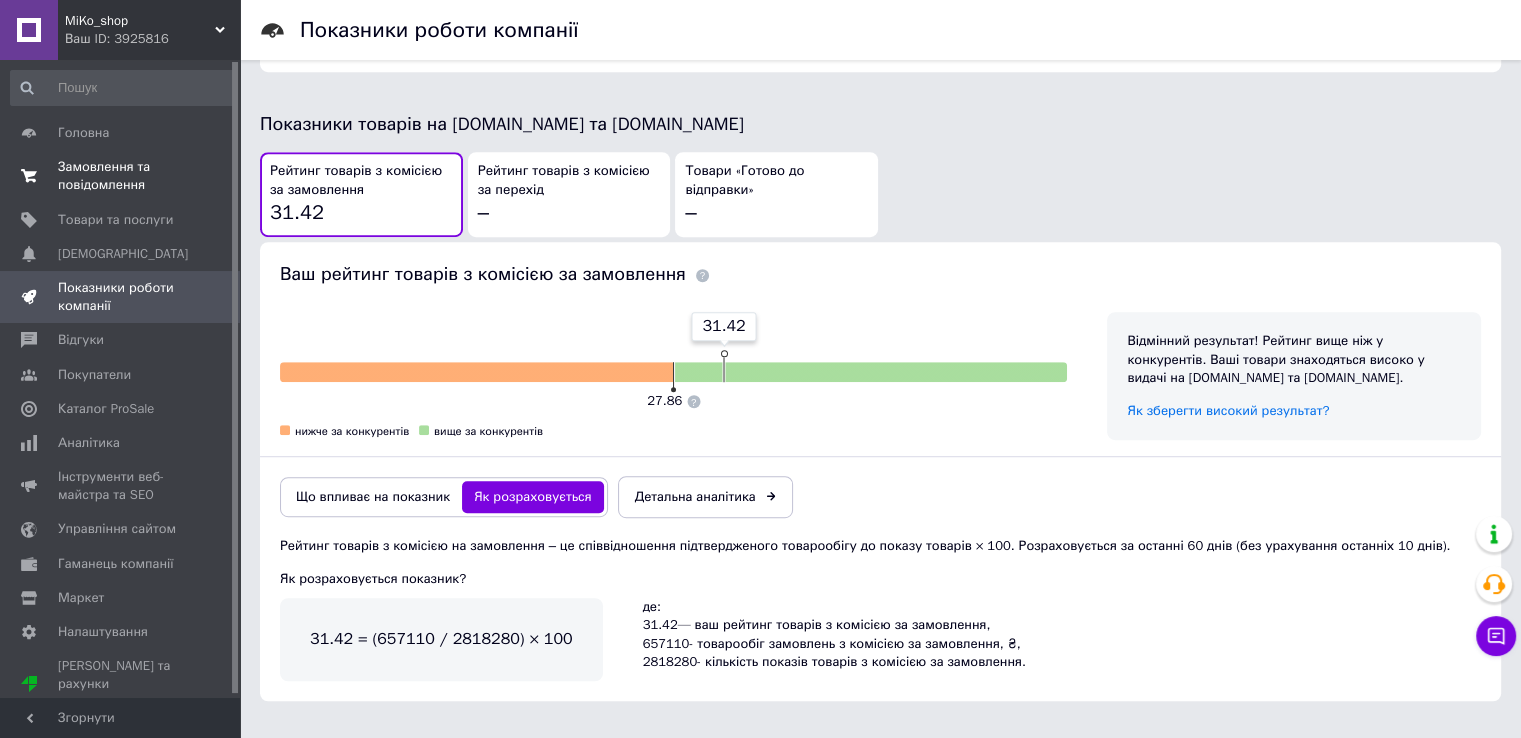 click on "Замовлення та повідомлення" at bounding box center [121, 176] 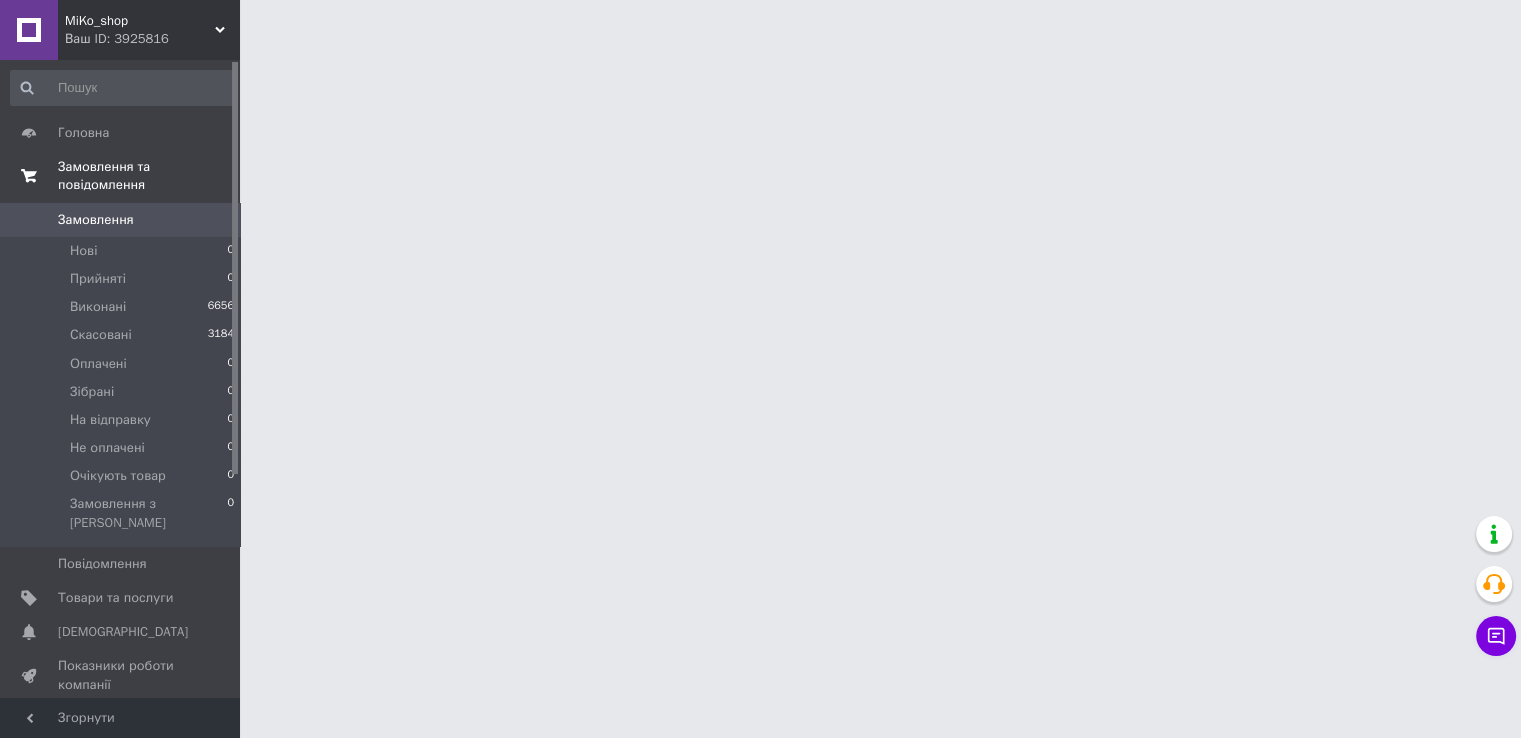 scroll, scrollTop: 0, scrollLeft: 0, axis: both 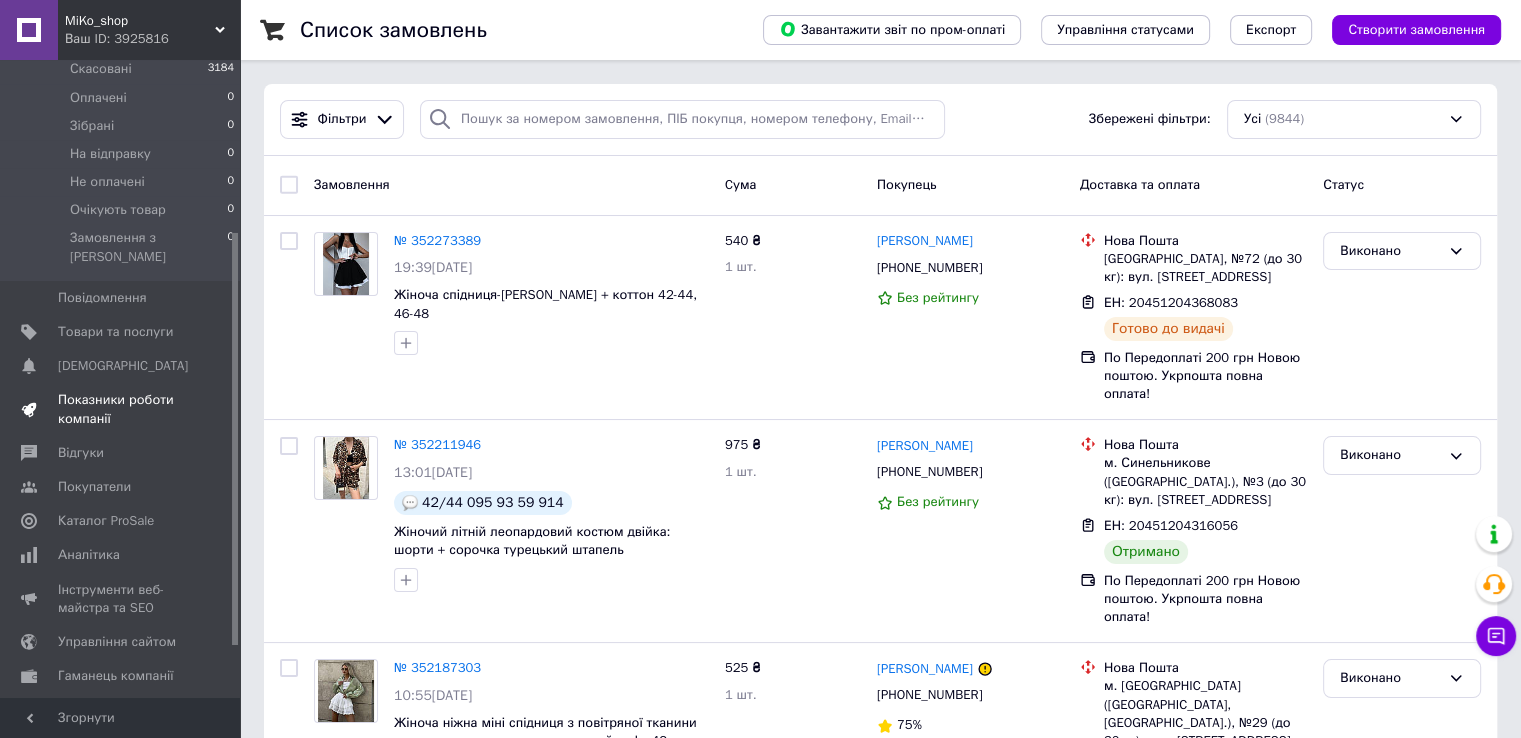click on "Показники роботи компанії" at bounding box center (121, 409) 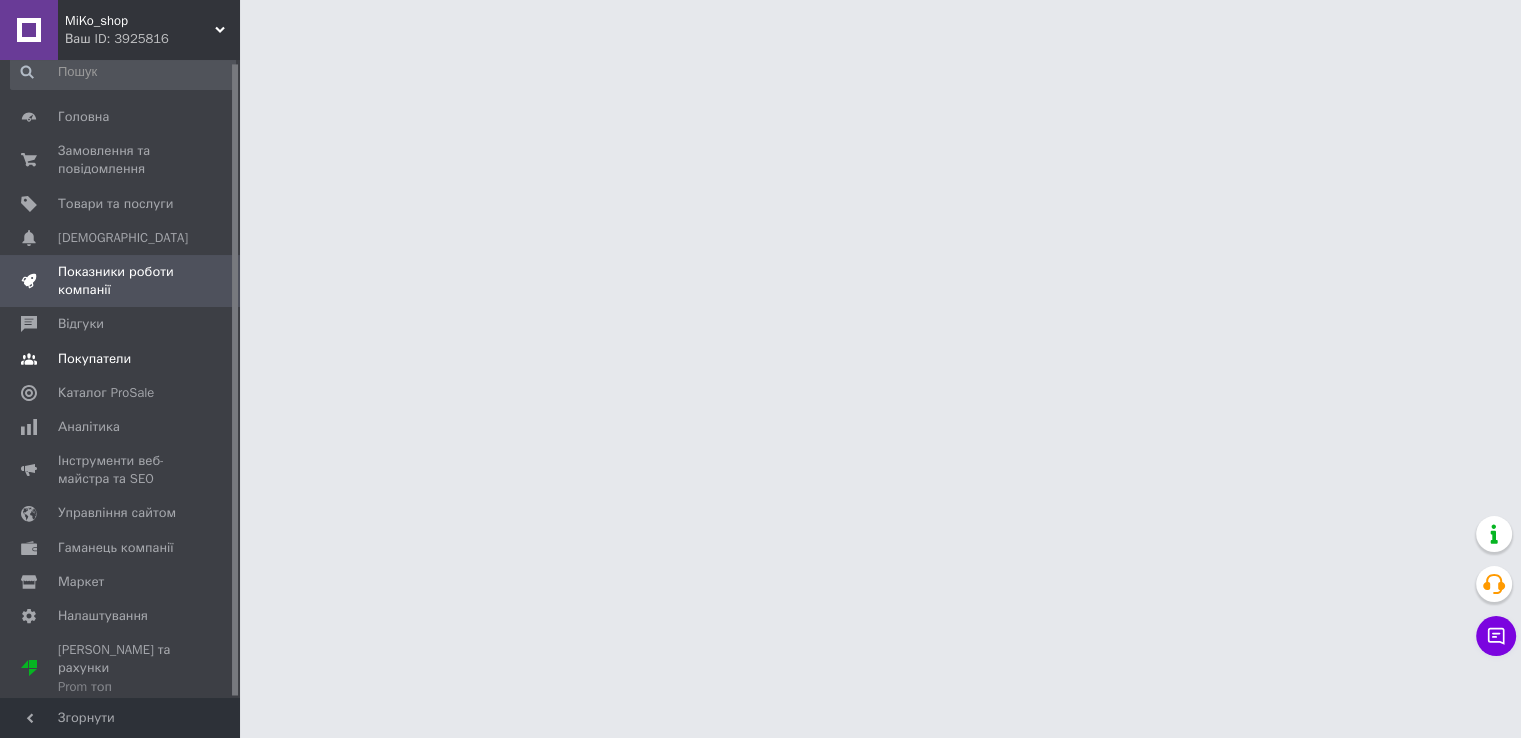 scroll, scrollTop: 3, scrollLeft: 0, axis: vertical 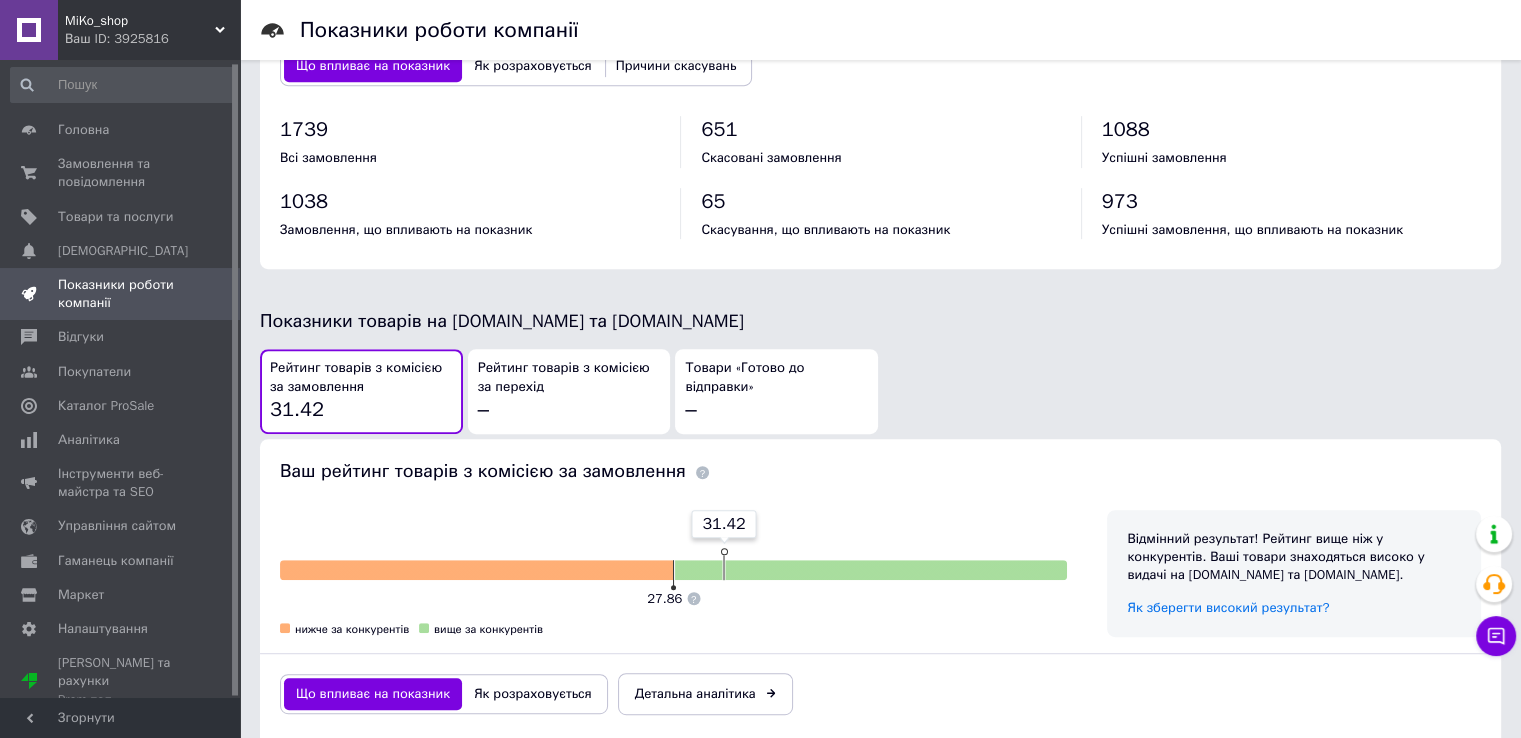 click on "Товари «Готово до відправки»" at bounding box center [776, 377] 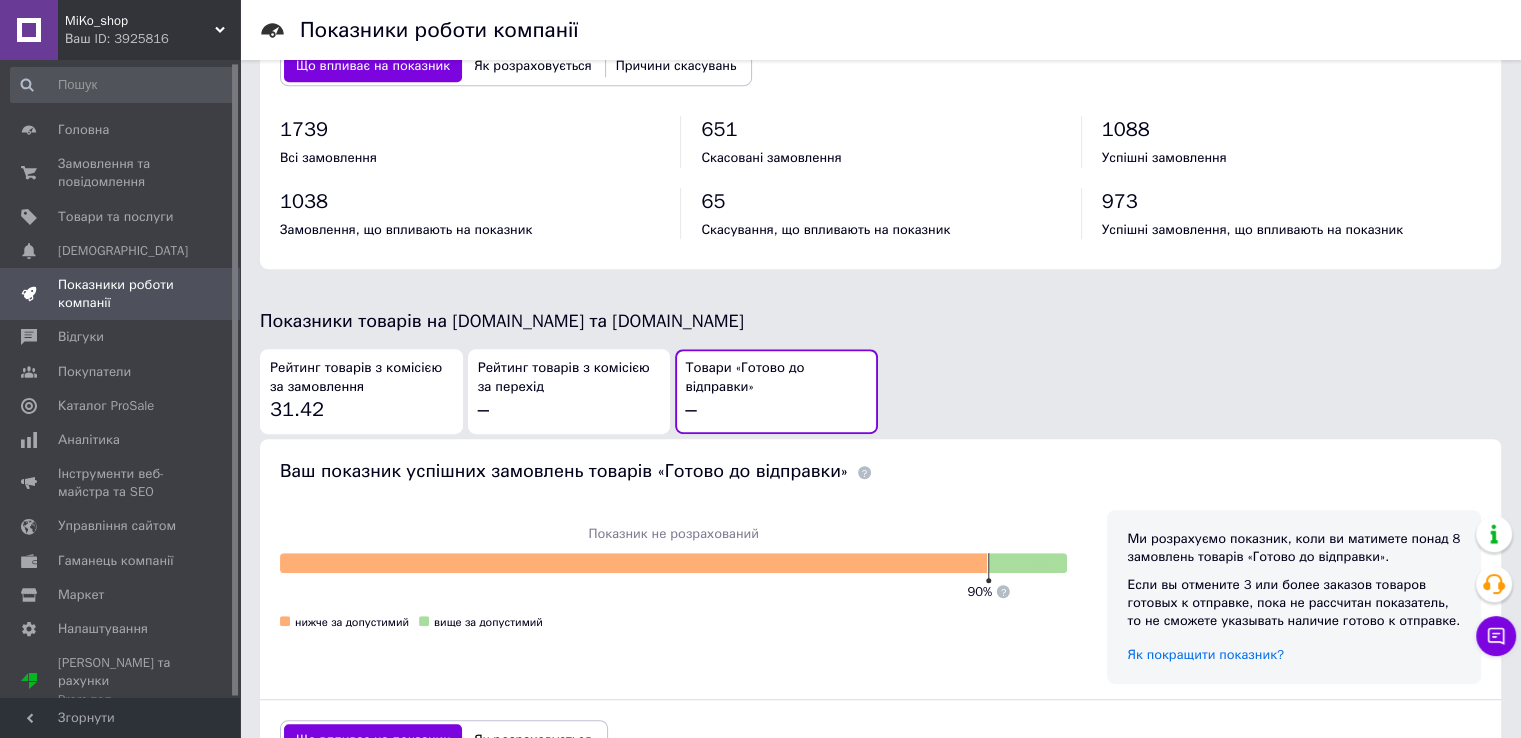 click on "Рейтинг товарів з комісією за перехід" at bounding box center [569, 377] 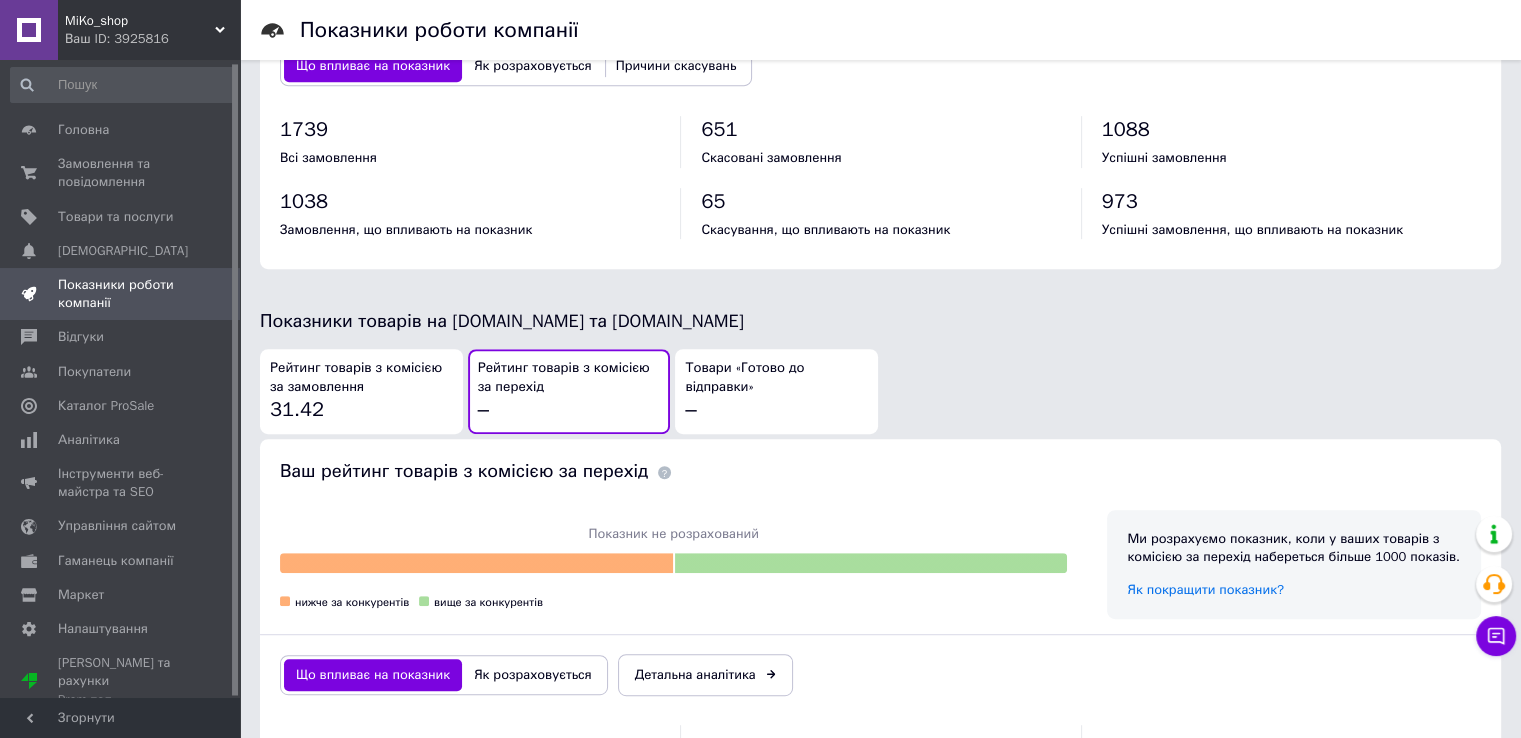 click on "Рейтинг товарів з комісією за замовлення" at bounding box center [361, 377] 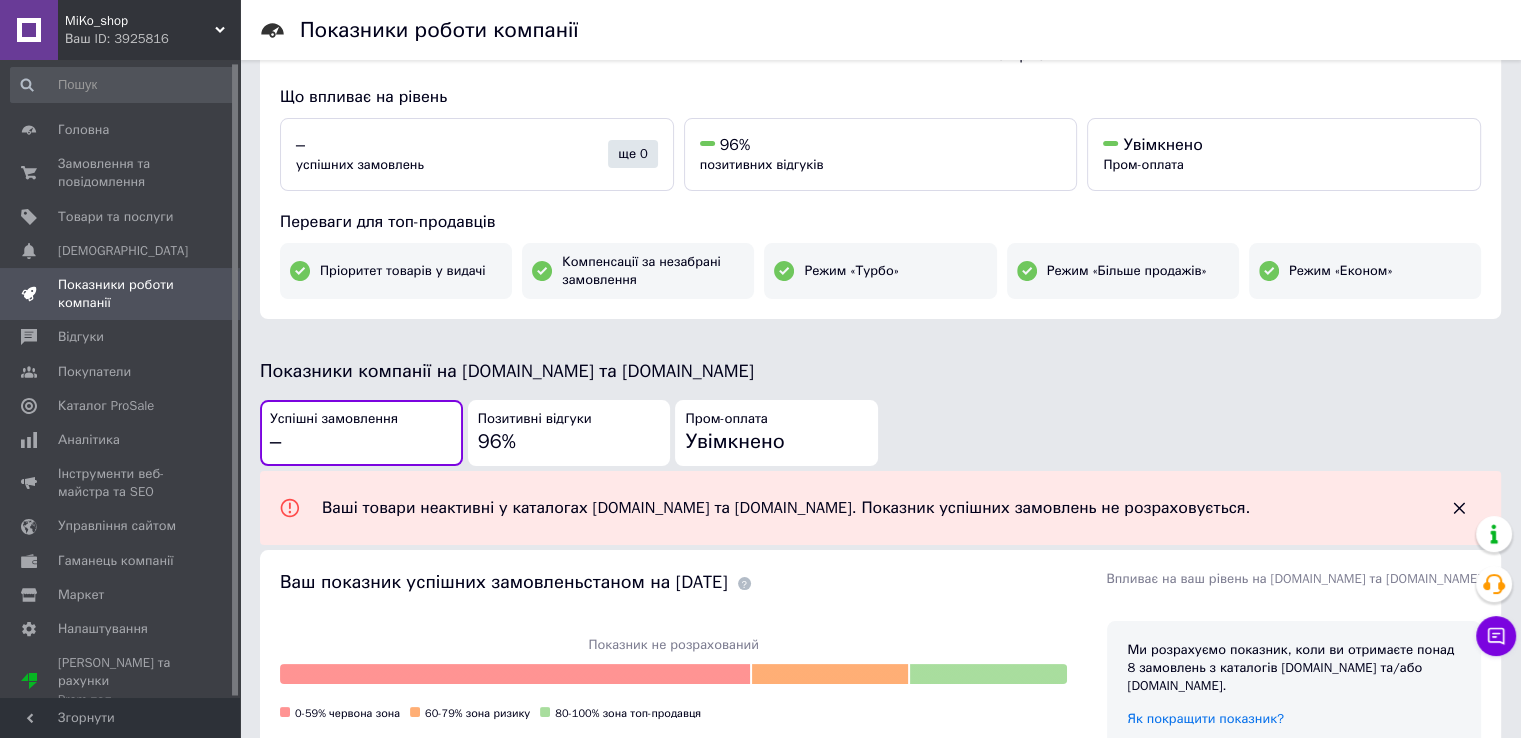 scroll, scrollTop: 177, scrollLeft: 0, axis: vertical 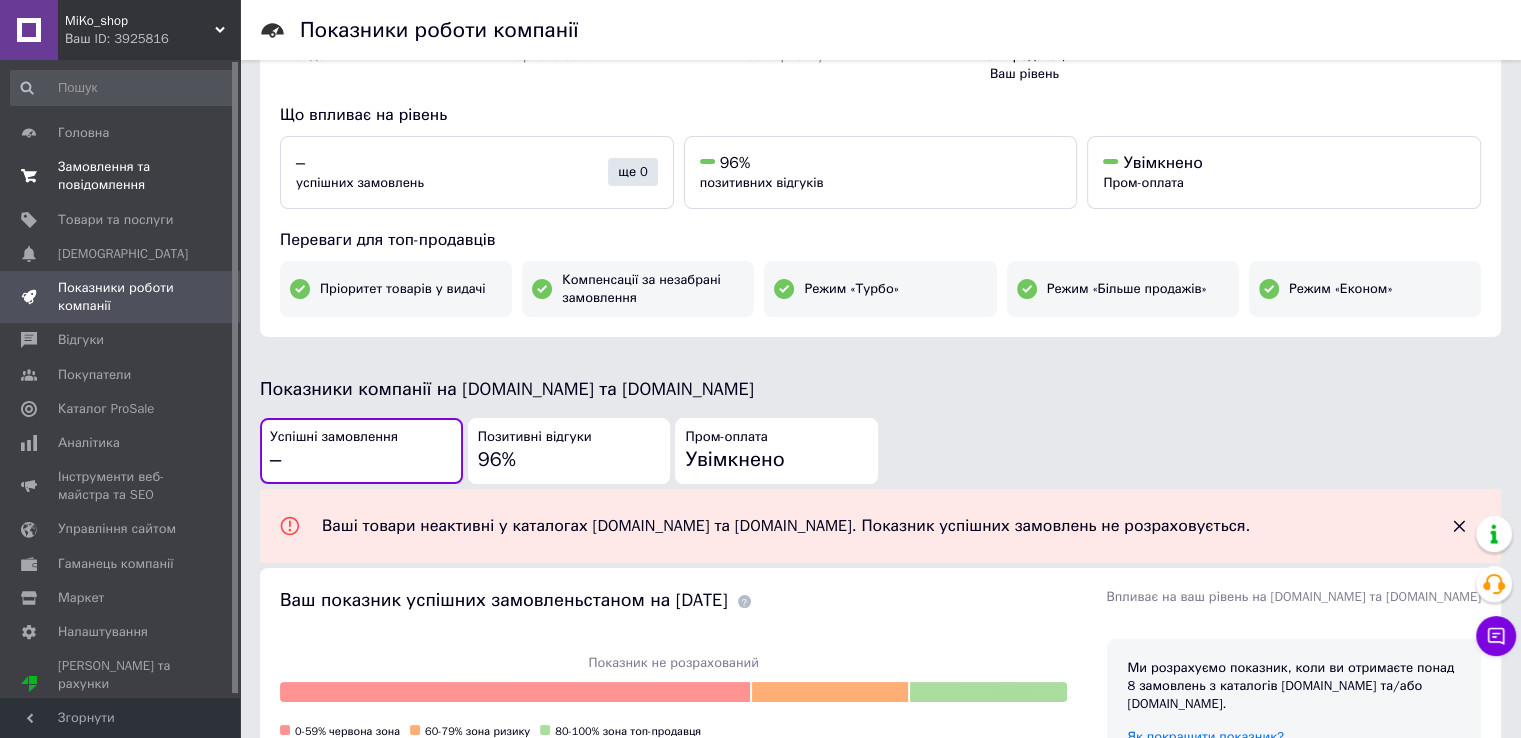 click on "Замовлення та повідомлення" at bounding box center (121, 176) 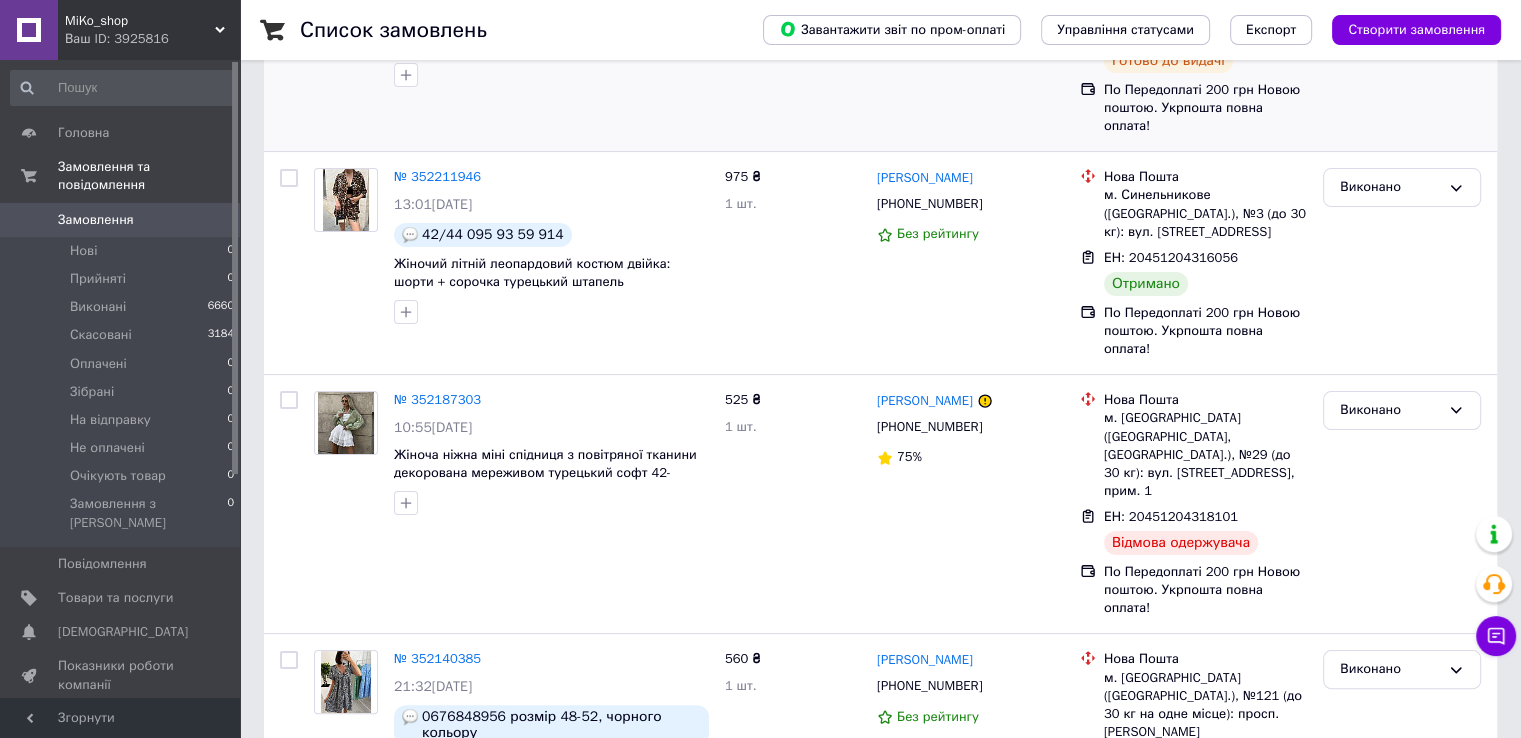 scroll, scrollTop: 133, scrollLeft: 0, axis: vertical 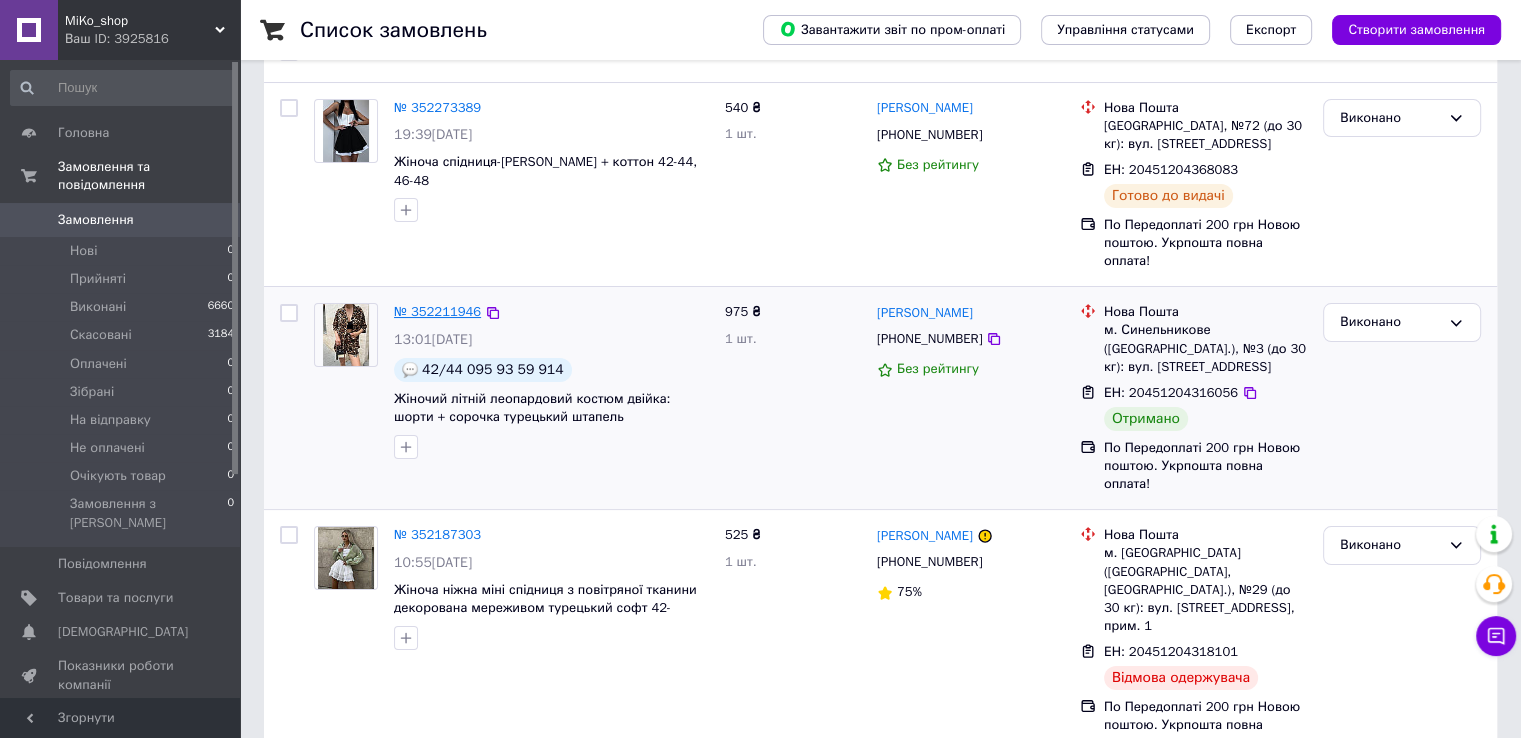 click on "№ 352211946" at bounding box center (437, 311) 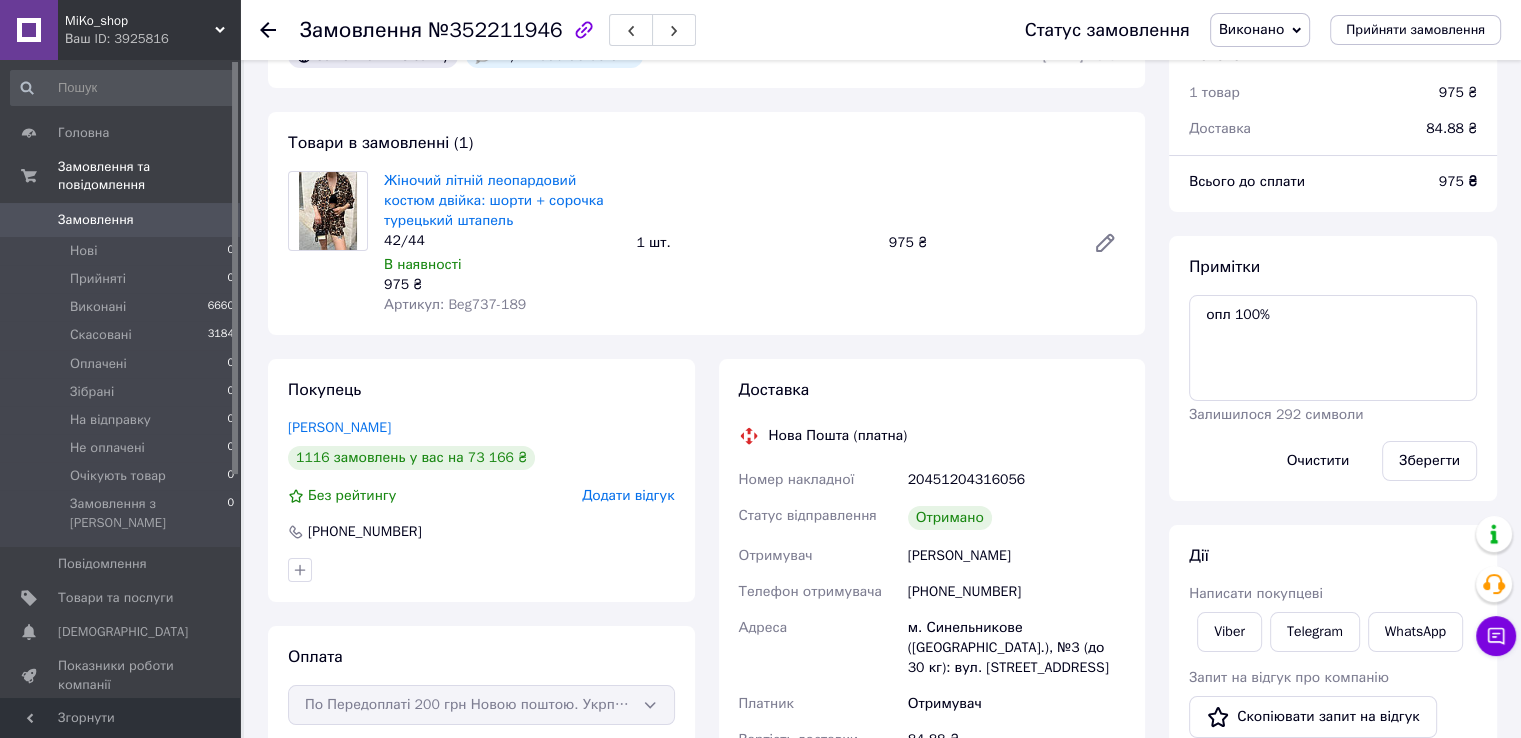scroll, scrollTop: 0, scrollLeft: 0, axis: both 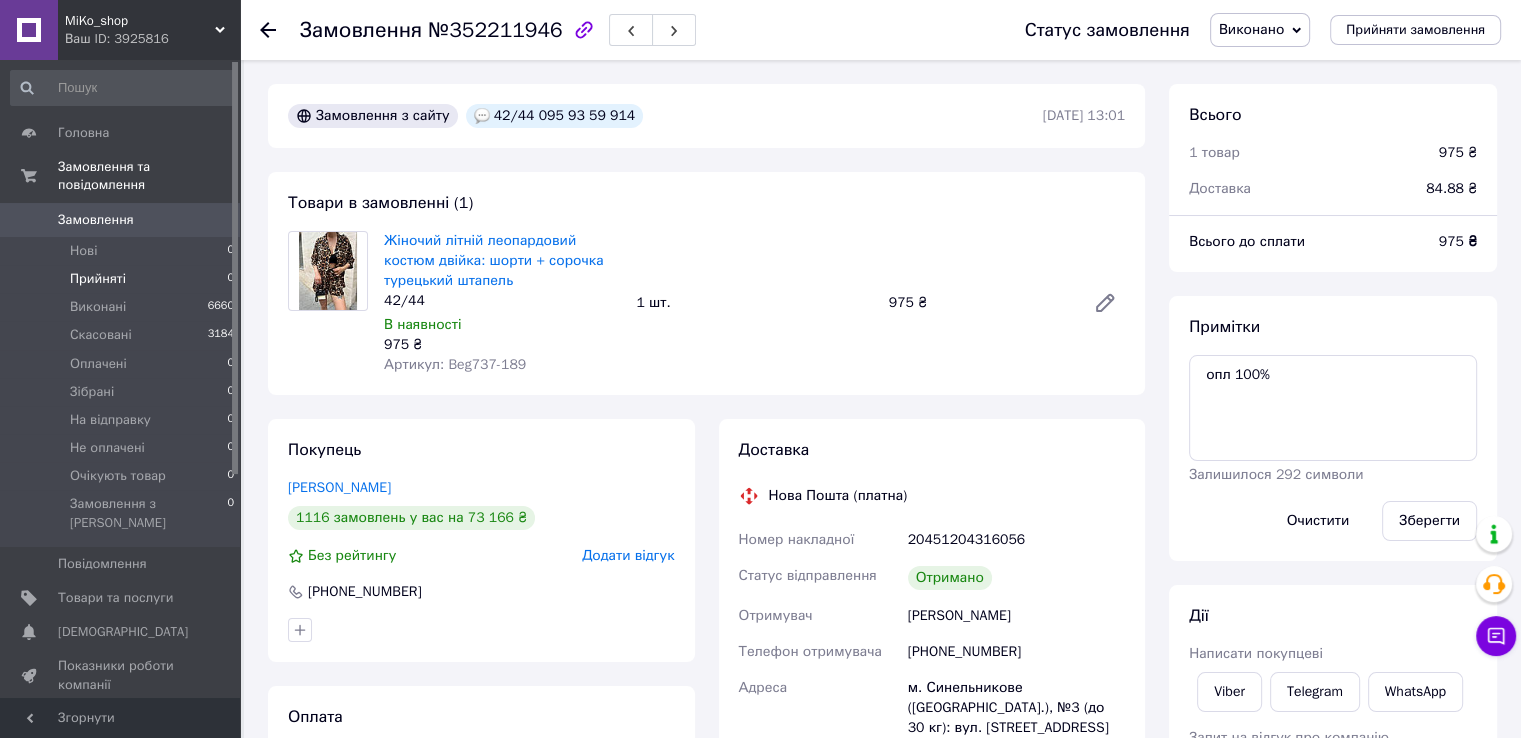click on "Прийняті" at bounding box center (98, 279) 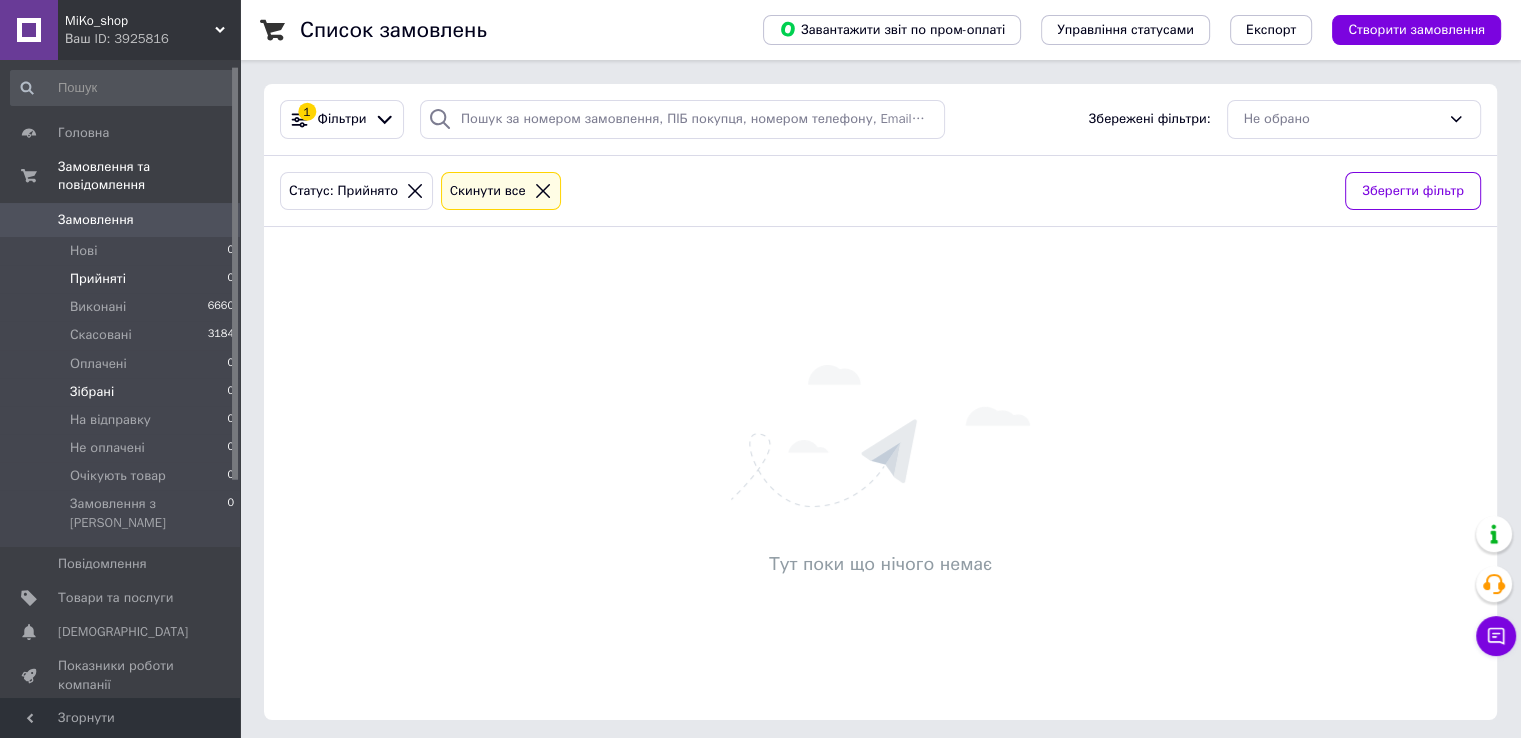 scroll, scrollTop: 133, scrollLeft: 0, axis: vertical 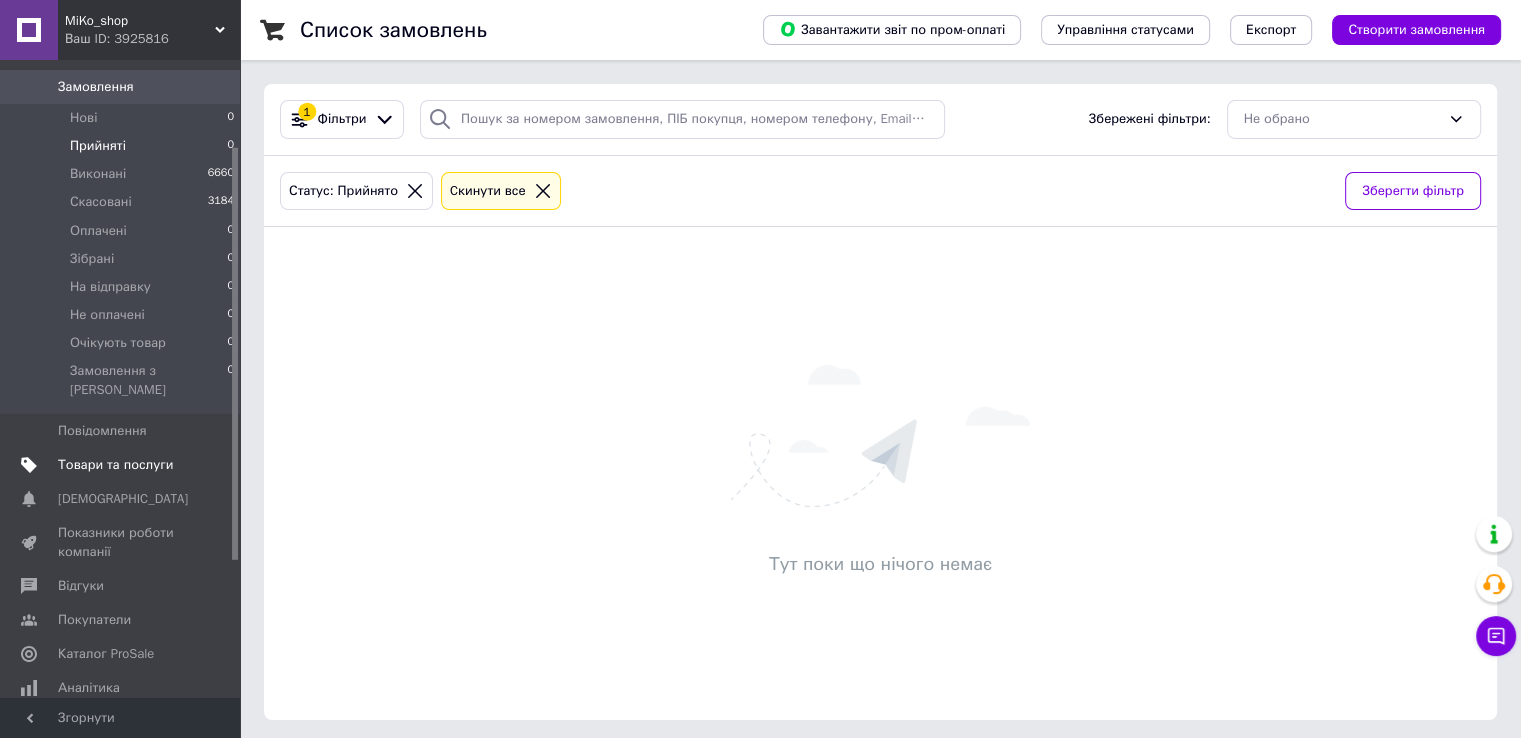 click on "Товари та послуги" at bounding box center (115, 465) 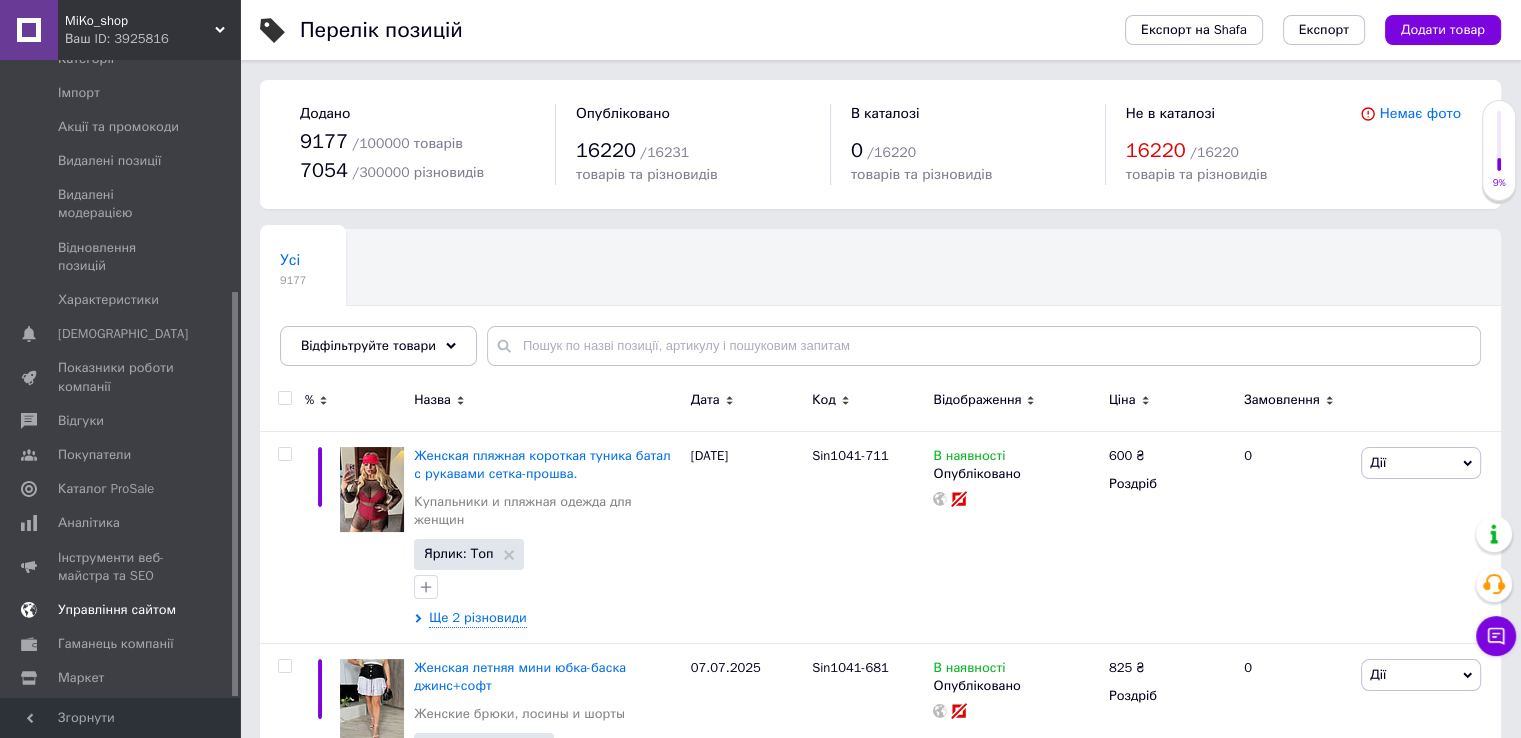 scroll, scrollTop: 364, scrollLeft: 0, axis: vertical 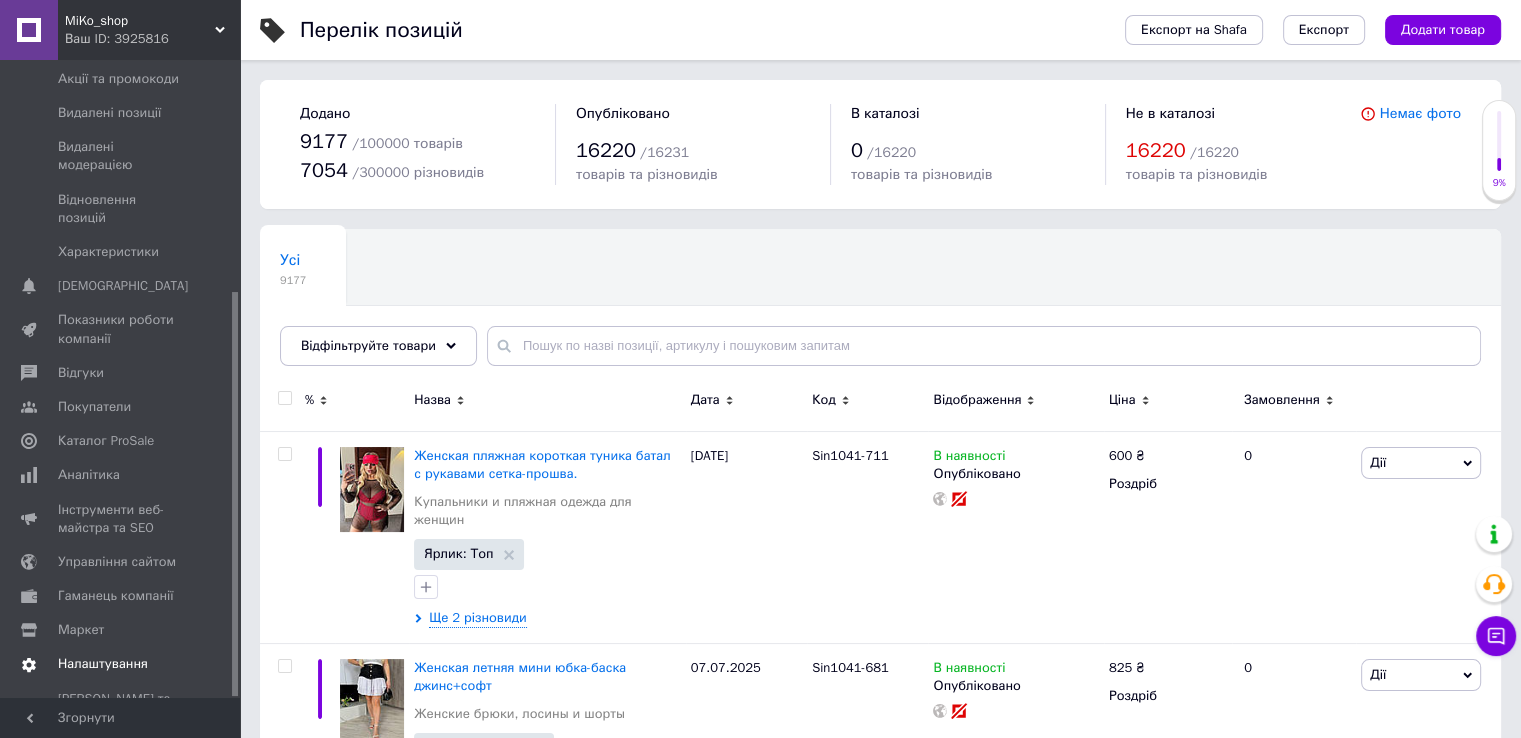 click on "Налаштування" at bounding box center (103, 664) 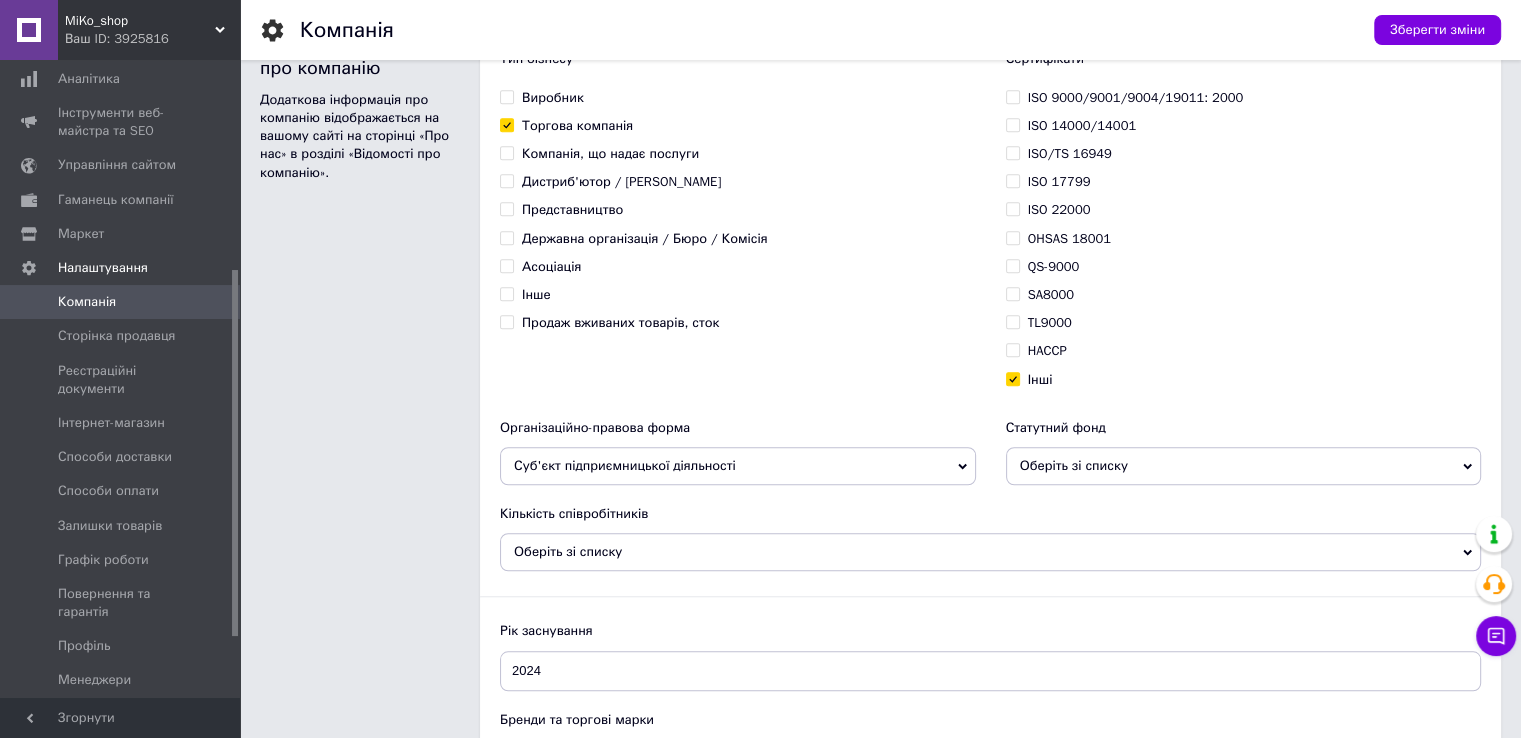 scroll, scrollTop: 425, scrollLeft: 0, axis: vertical 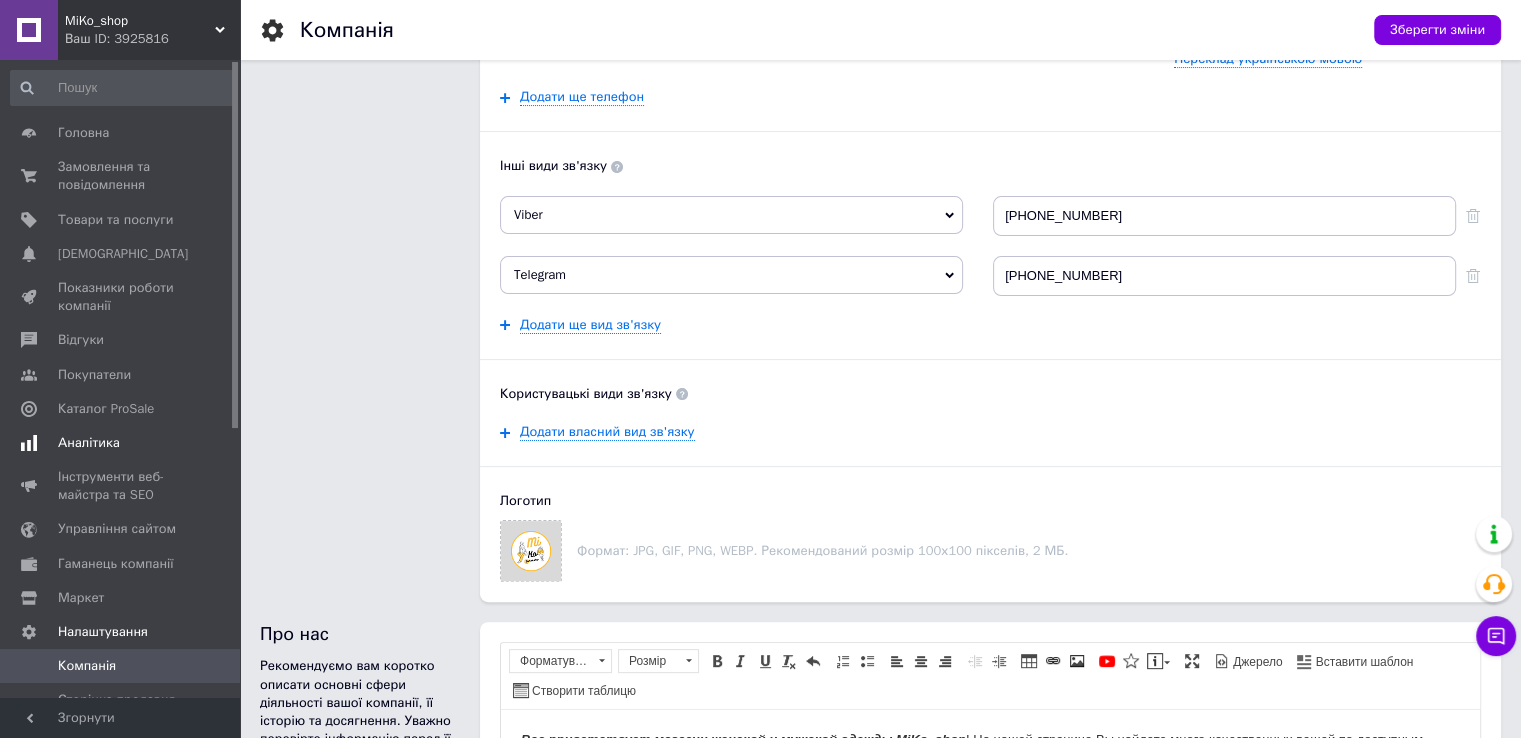 click on "Аналітика" at bounding box center [123, 443] 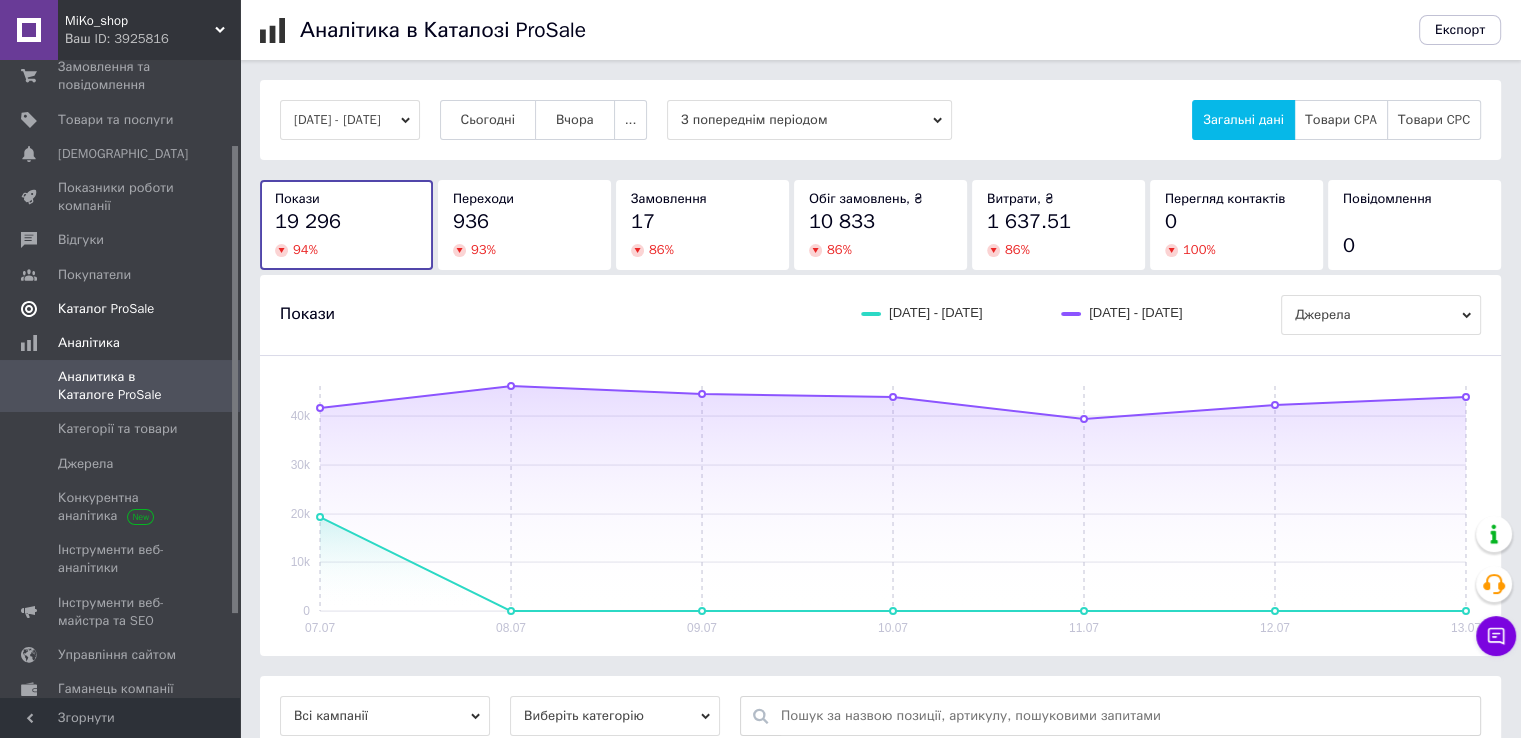 scroll, scrollTop: 133, scrollLeft: 0, axis: vertical 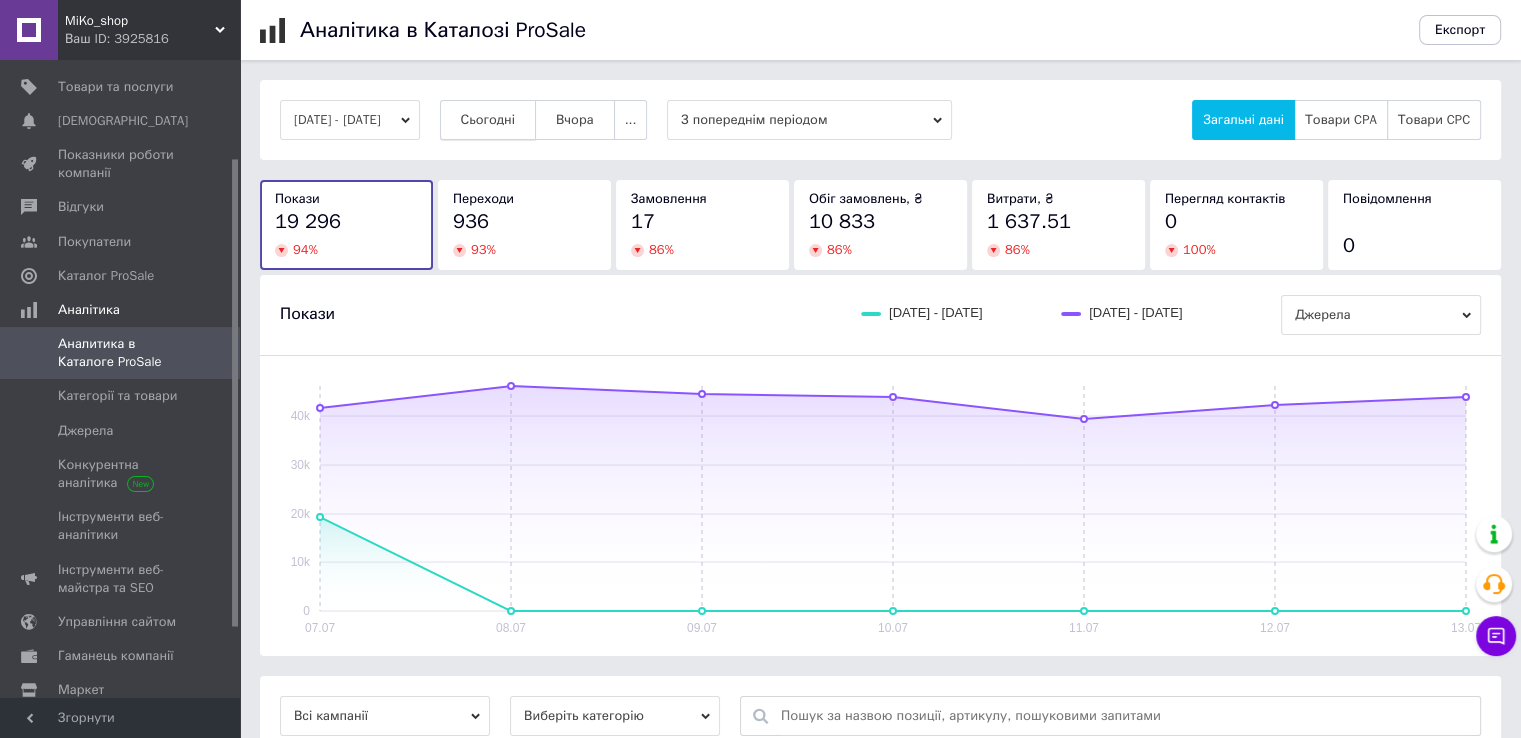 click on "Сьогодні" at bounding box center [488, 120] 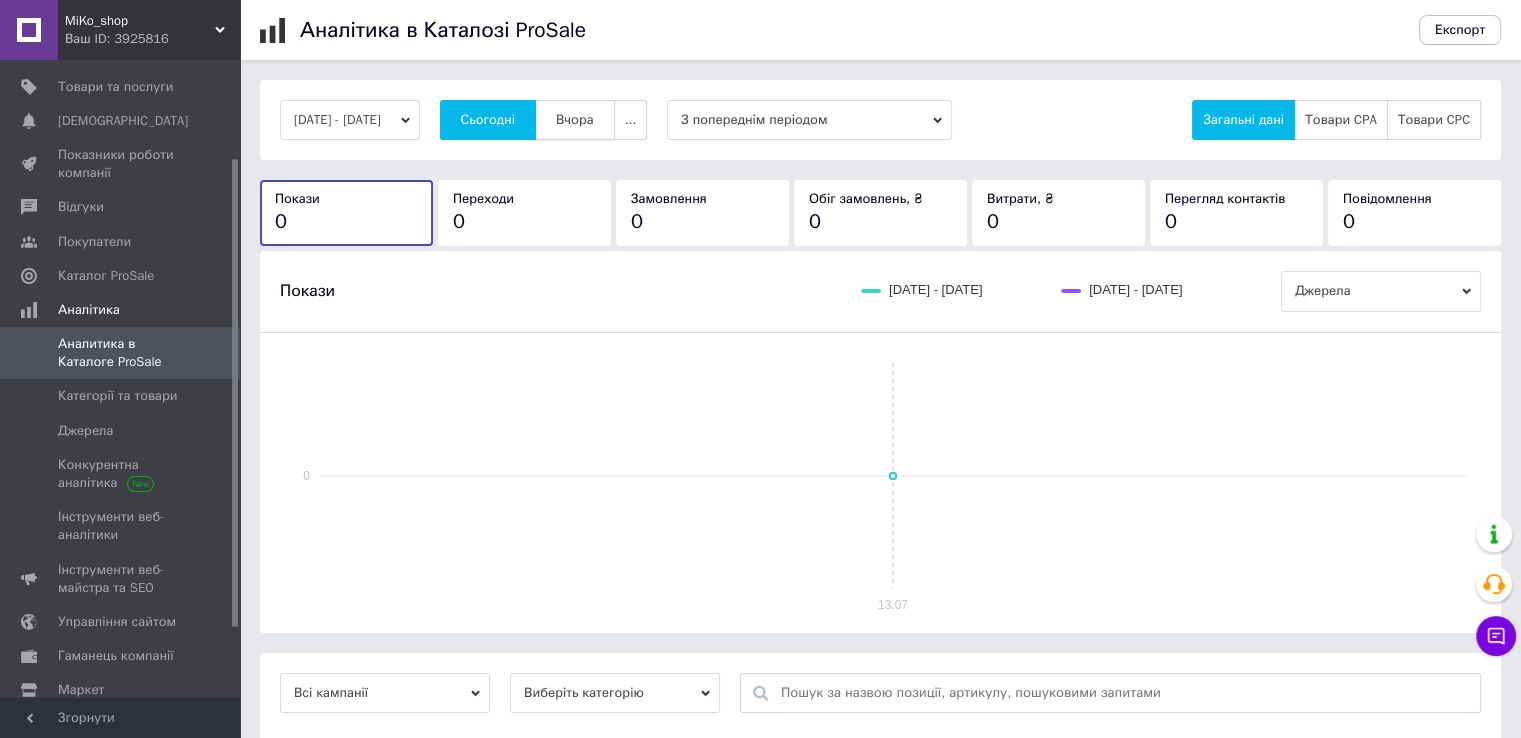 click on "Вчора" at bounding box center (575, 120) 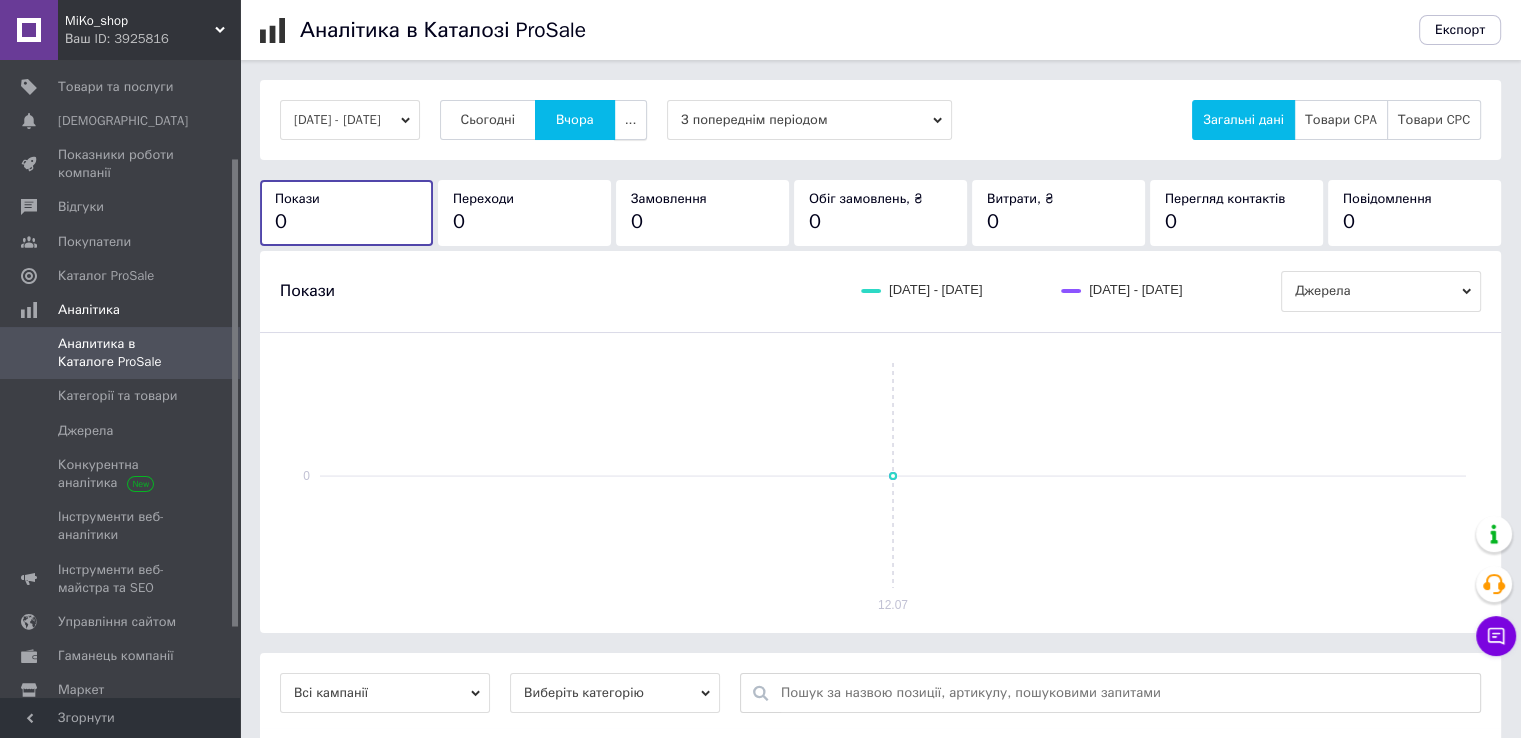 click on "..." at bounding box center (631, 120) 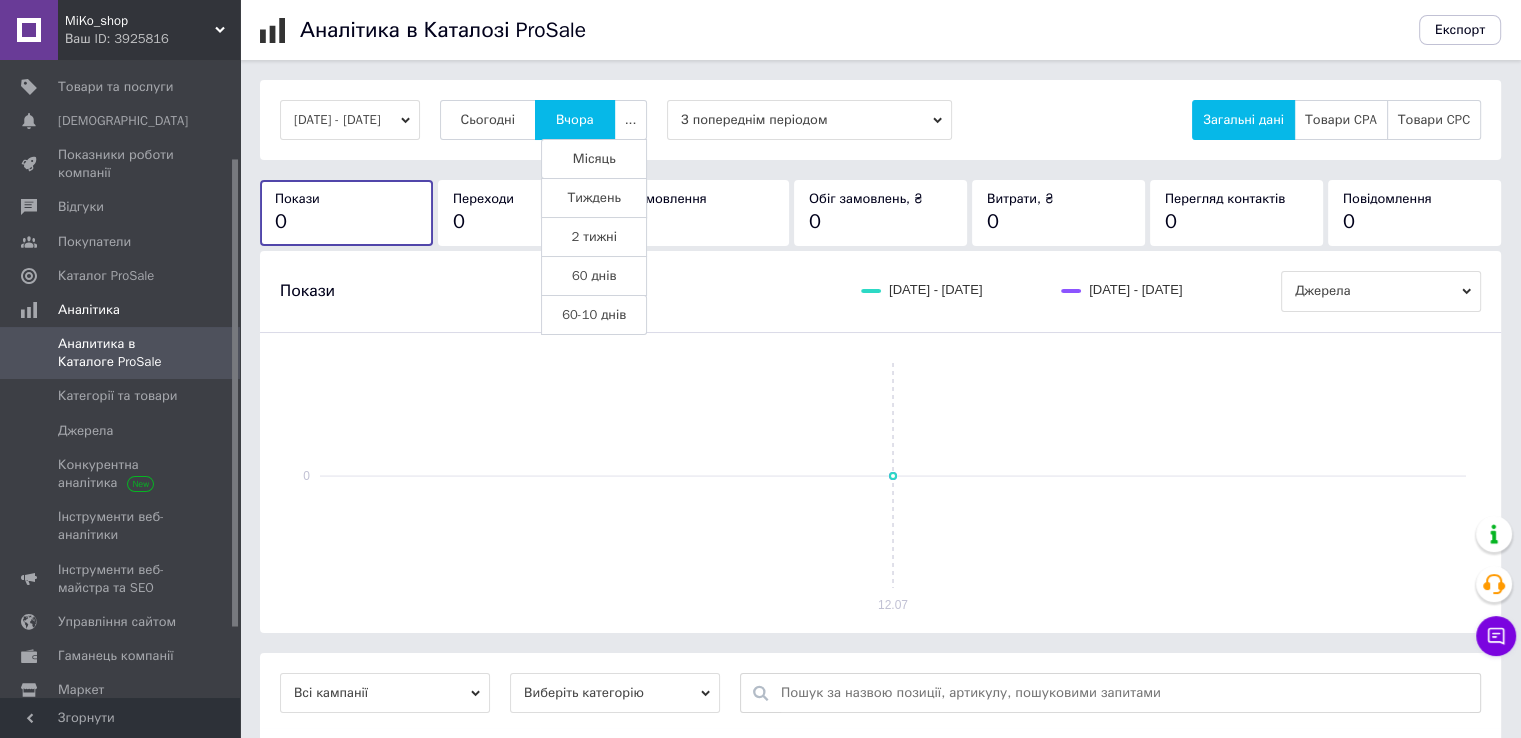 click on "Тиждень" at bounding box center (594, 198) 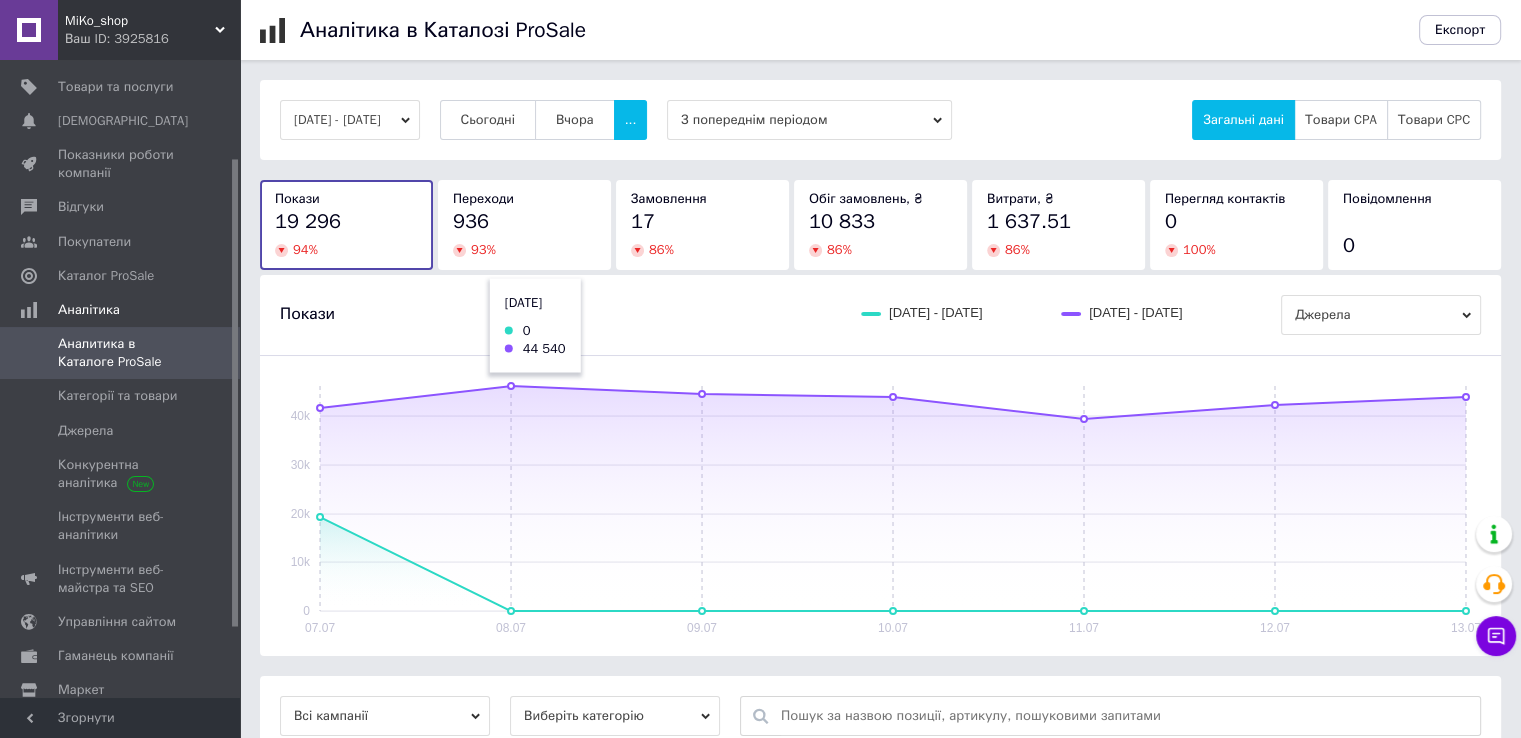 click 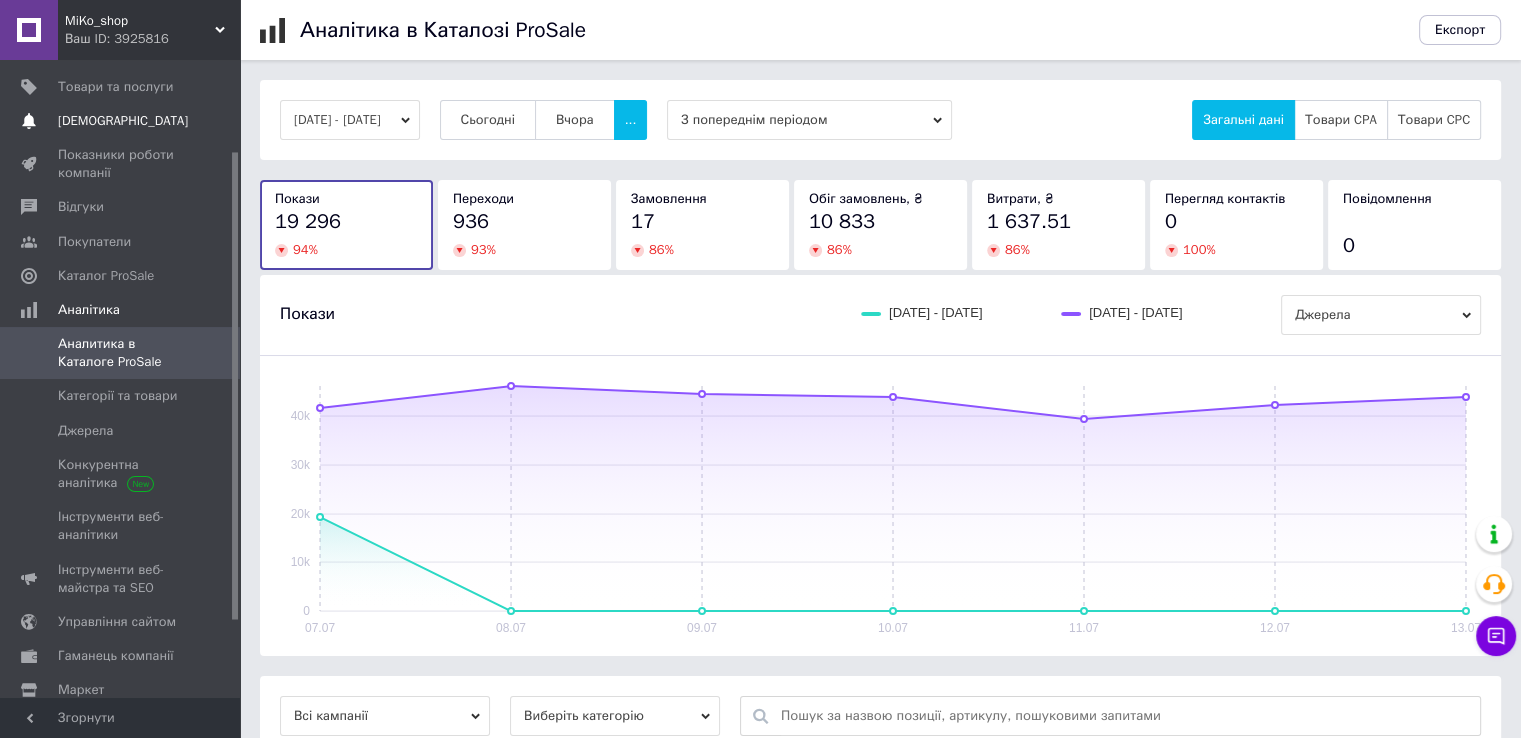 scroll, scrollTop: 0, scrollLeft: 0, axis: both 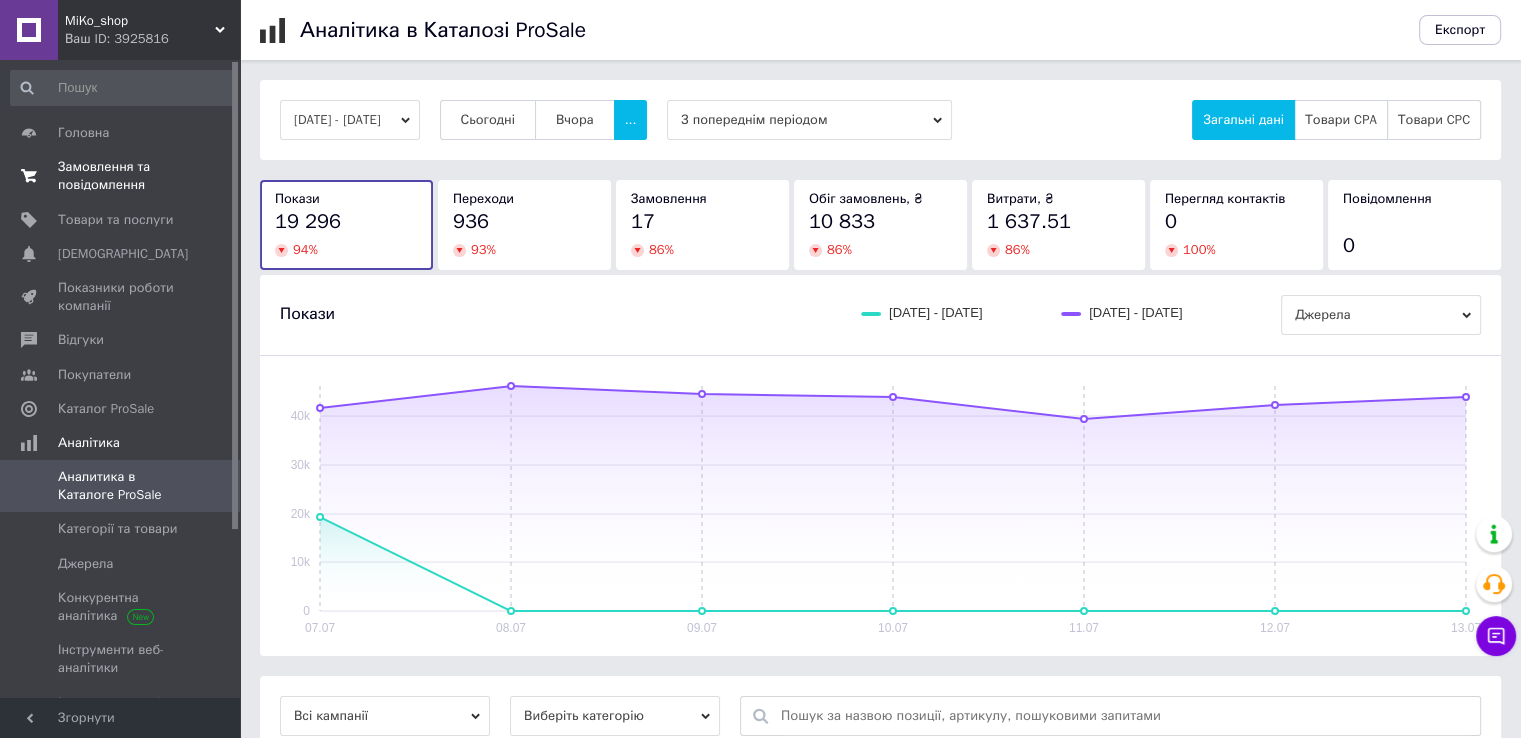 click on "Замовлення та повідомлення" at bounding box center (121, 176) 